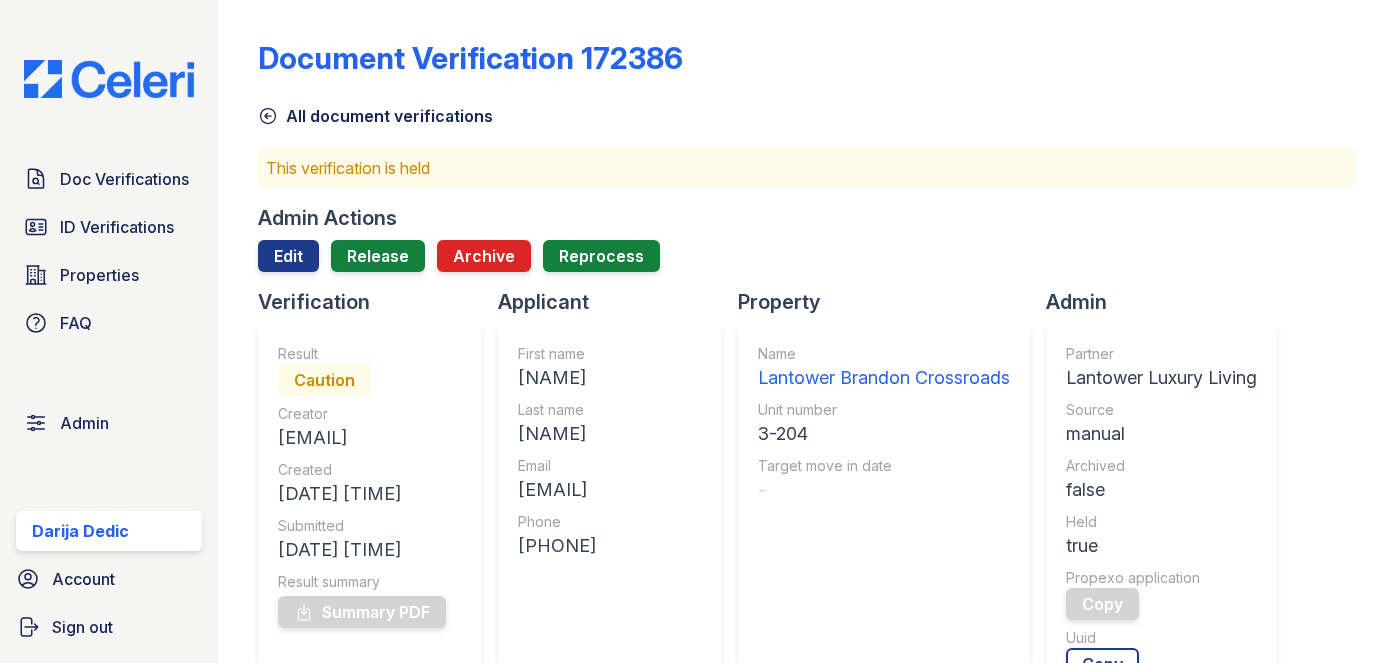 scroll, scrollTop: 0, scrollLeft: 0, axis: both 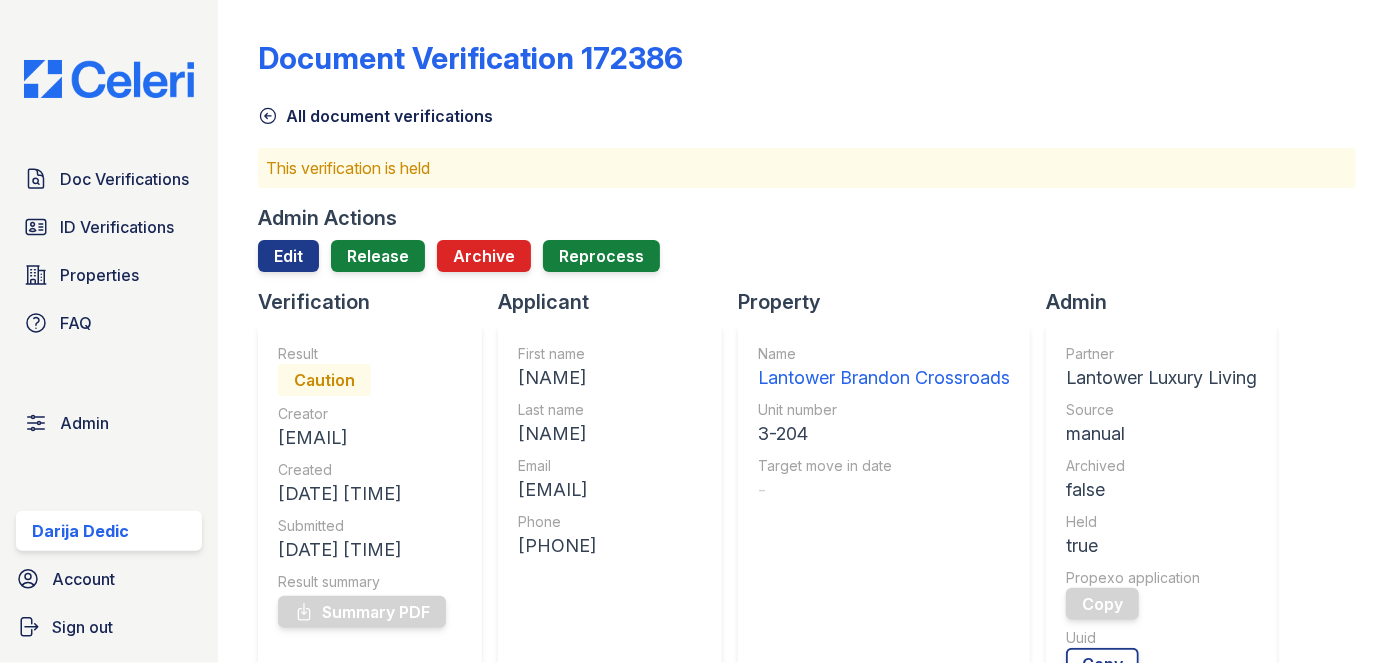 click on "[DOCUMENT] [NUMBER]
[ALL] [DOCUMENT] [ALL]
[THIS] [VERIFICATION] [IS] [HELD]
[ADMIN] [ACTIONS]
[EDIT]
[RELEASE]
[ARCHIVE]
[REPROCESS]
[VERIFICATION]
[RESULT]
[CAUTION]
[CREATOR]
[EMAIL]
[CREATED]
[DATE] [TIME]
[SUBMITTED]
[DATE] [TIME]
[RESULT] [SUMMARY]
[SUMMARY] [PDF]
[APPLICANT]
[FIRST] [NAME]
[FIRST]
[LAST] [NAME]
[LAST]
[EMAIL]
[EMAIL]
[PHONE]
[PHONE]
[PROPERTY]
[NAME]
[PROPERTY] [NAME]
[UNIT] [NUMBER]
[NUMBER]
[TARGET] [MOVE] [IN] [DATE]
-
[ADMIN]" at bounding box center (807, 331) 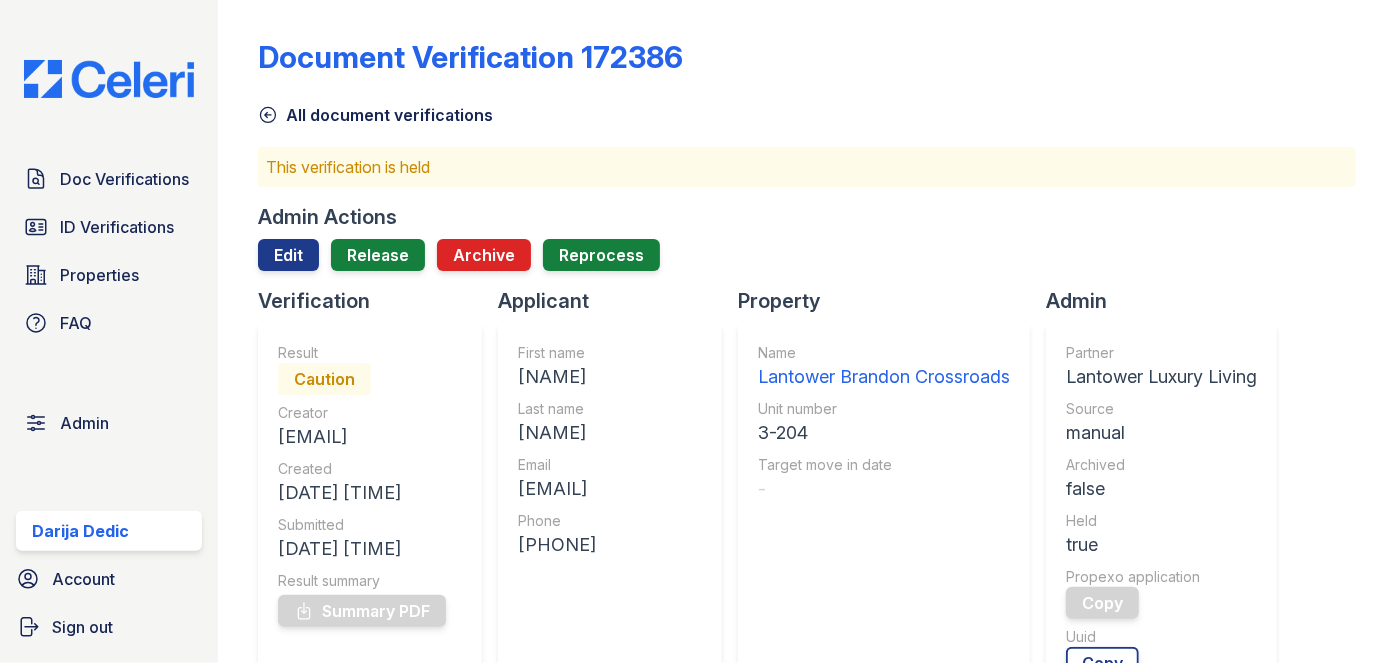 scroll, scrollTop: 0, scrollLeft: 0, axis: both 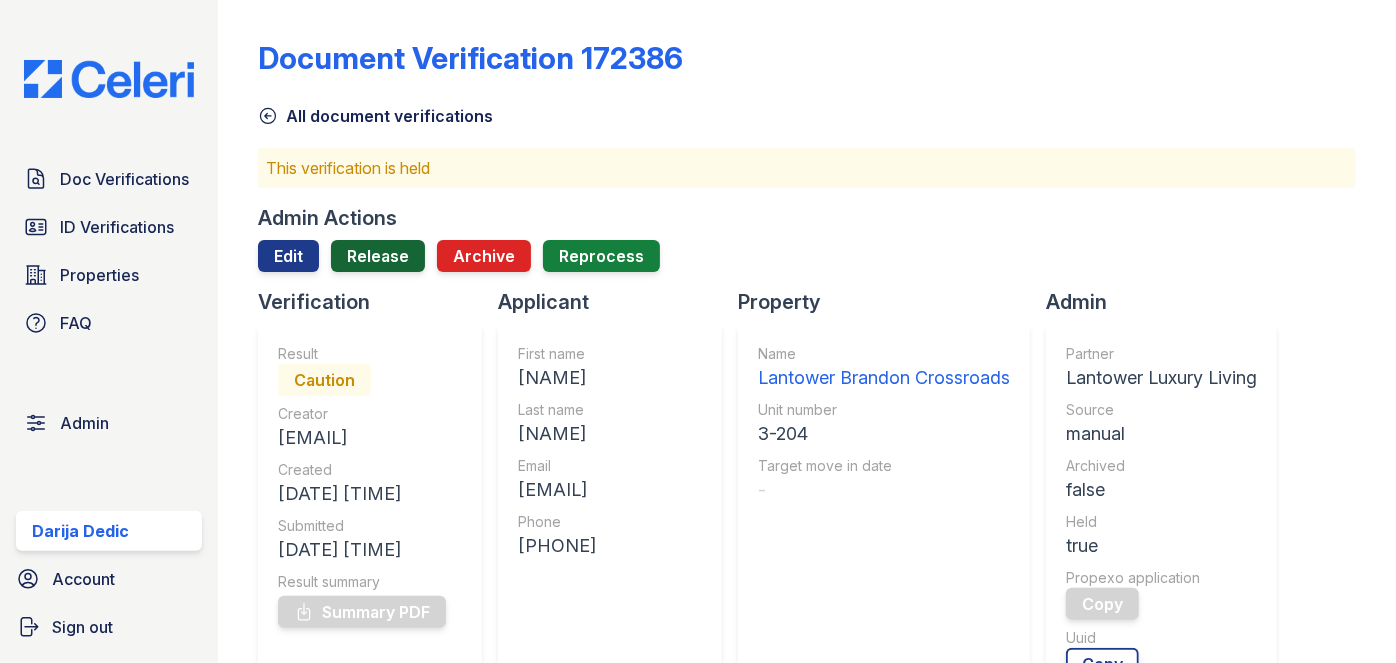 click on "Release" at bounding box center [378, 256] 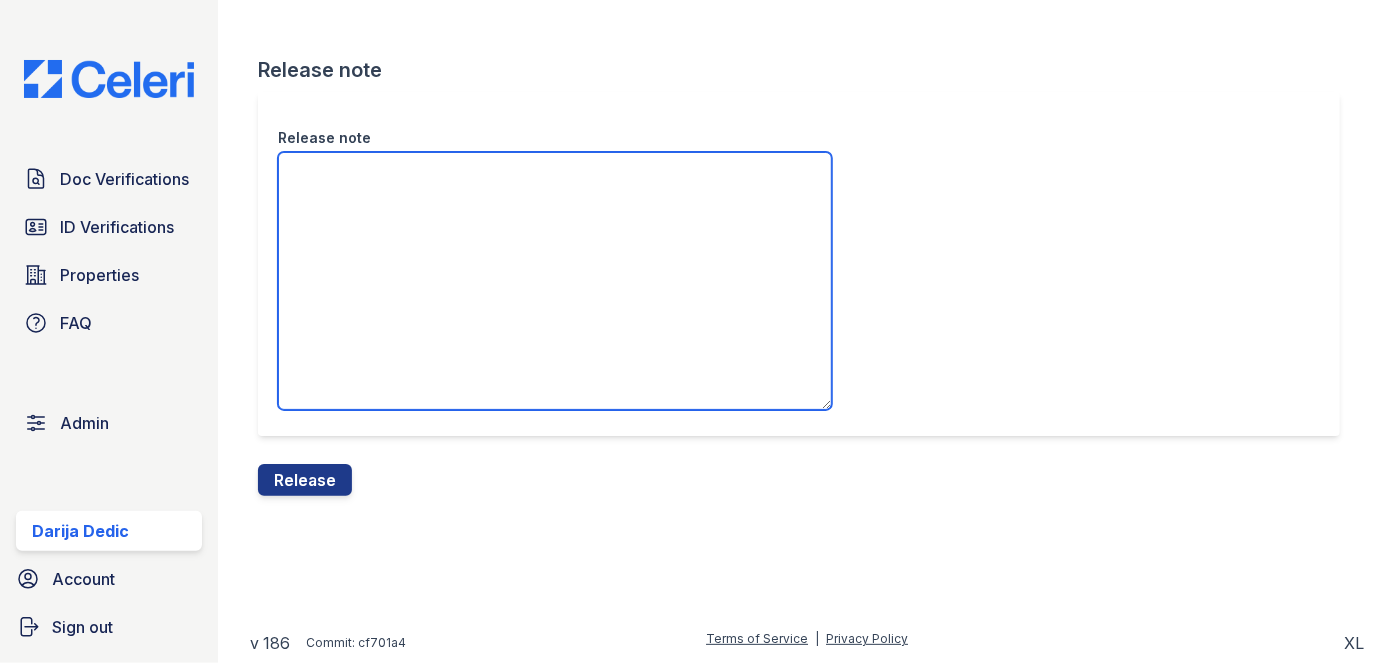 click on "Release note" at bounding box center (555, 281) 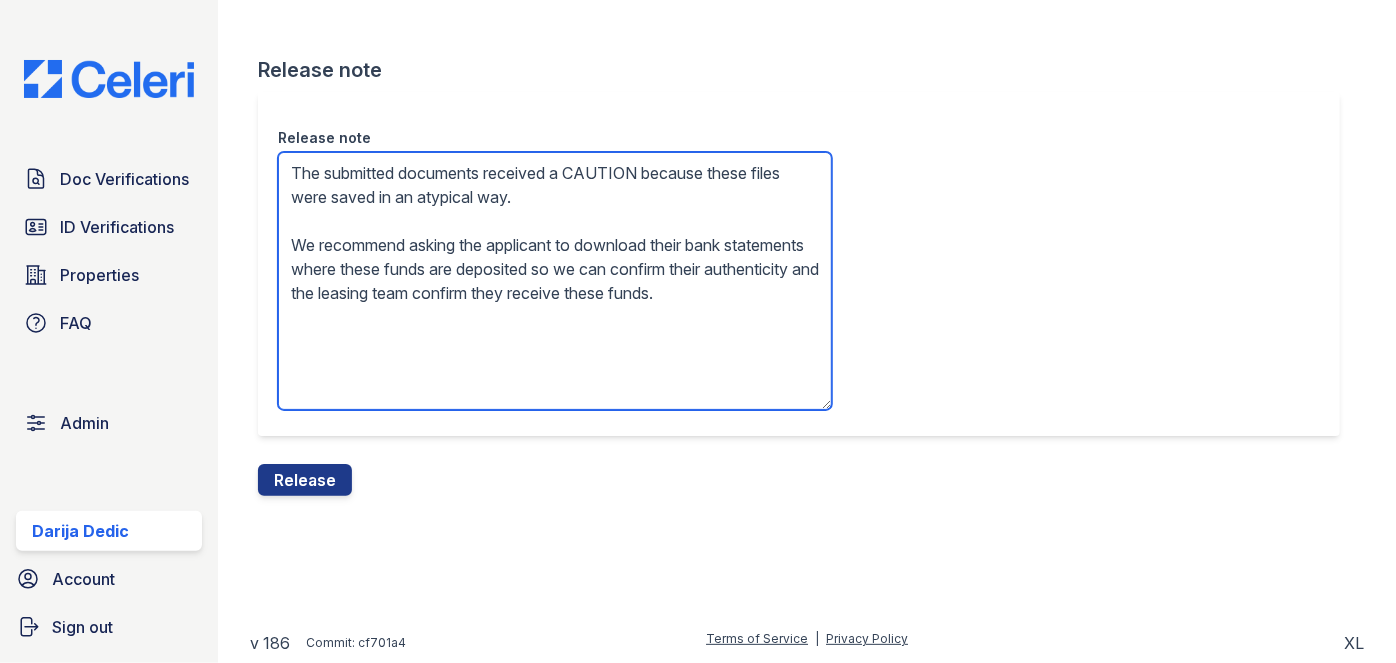 click on "The submitted documents received a CAUTION because these files were saved in an atypical way.
We recommend asking the applicant to download their bank statements where these funds are deposited so we can confirm their authenticity and the leasing team confirm they receive these funds." at bounding box center [555, 281] 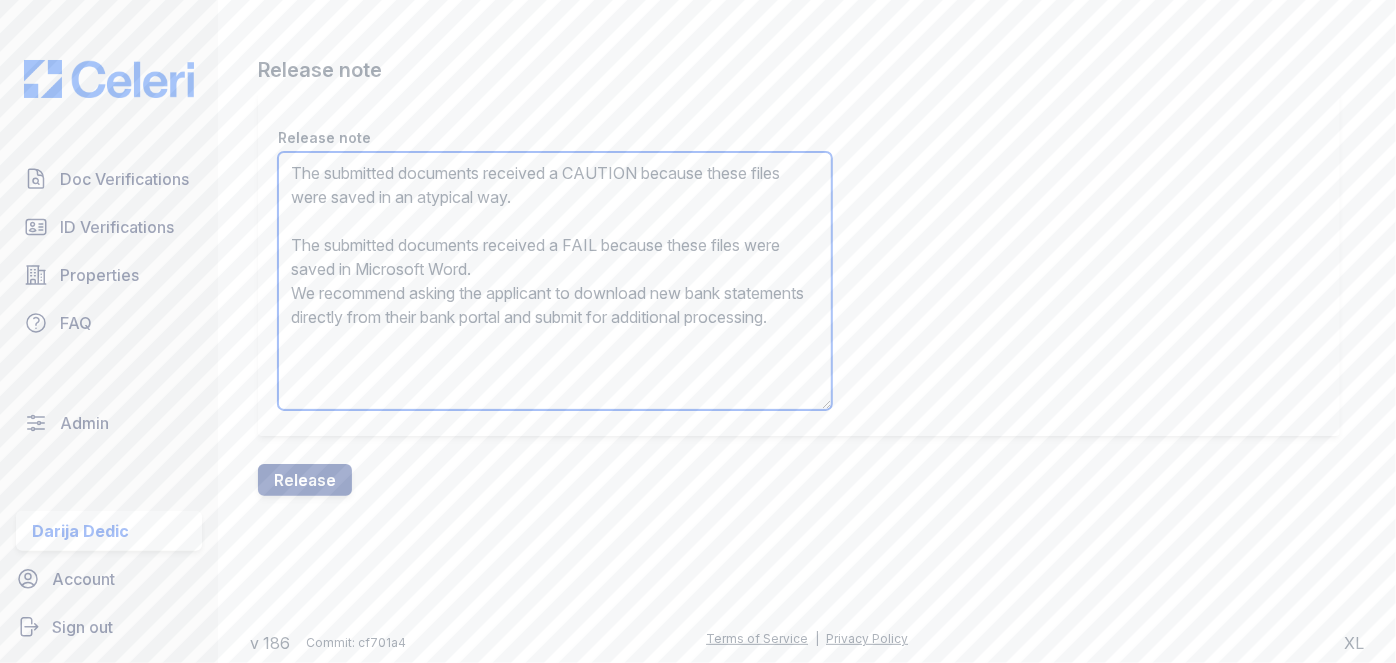click on "The submitted documents received a CAUTION because these files were saved in an atypical way.
The submitted documents received a FAIL because these files were saved in Microsoft Word.
We recommend asking the applicant to download new bank statements directly from their bank portal and submit for additional processing." at bounding box center (555, 281) 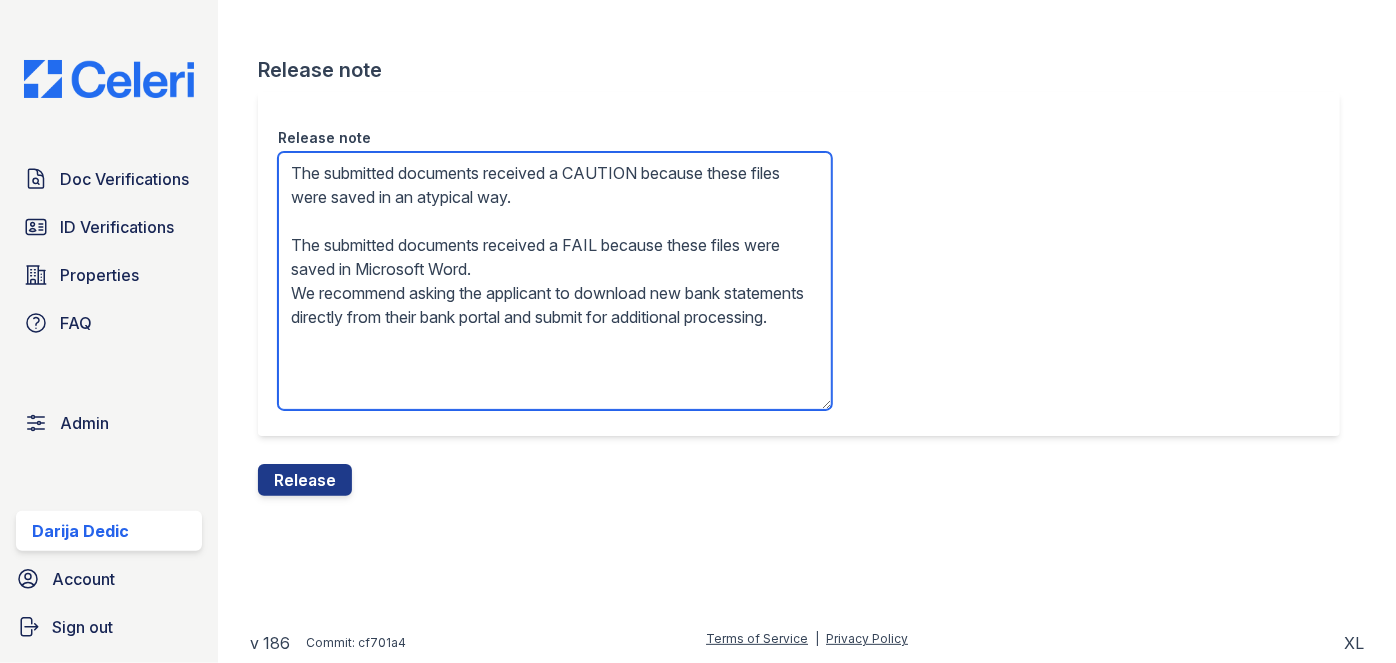 click on "The submitted documents received a CAUTION because these files were saved in an atypical way.
The submitted documents received a FAIL because these files were saved in Microsoft Word.
We recommend asking the applicant to download new bank statements directly from their bank portal and submit for additional processing." at bounding box center (555, 281) 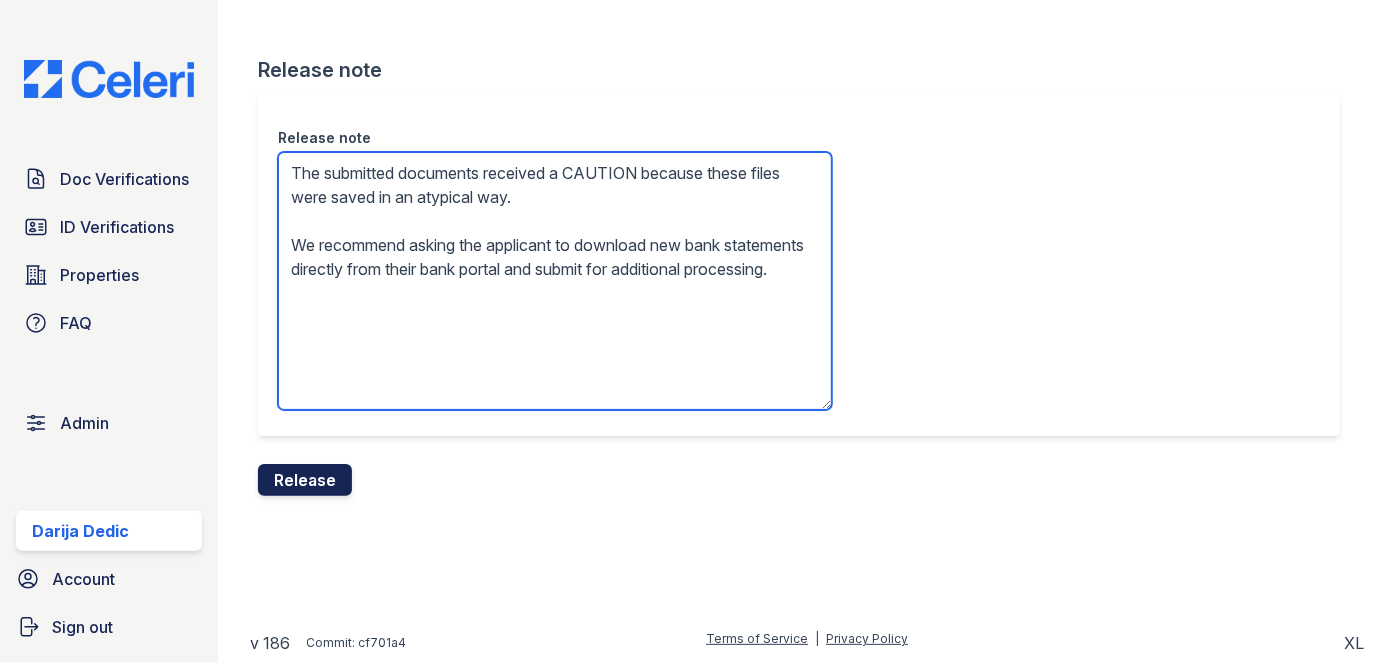 type on "The submitted documents received a CAUTION because these files were saved in an atypical way.
We recommend asking the applicant to download new bank statements directly from their bank portal and submit for additional processing." 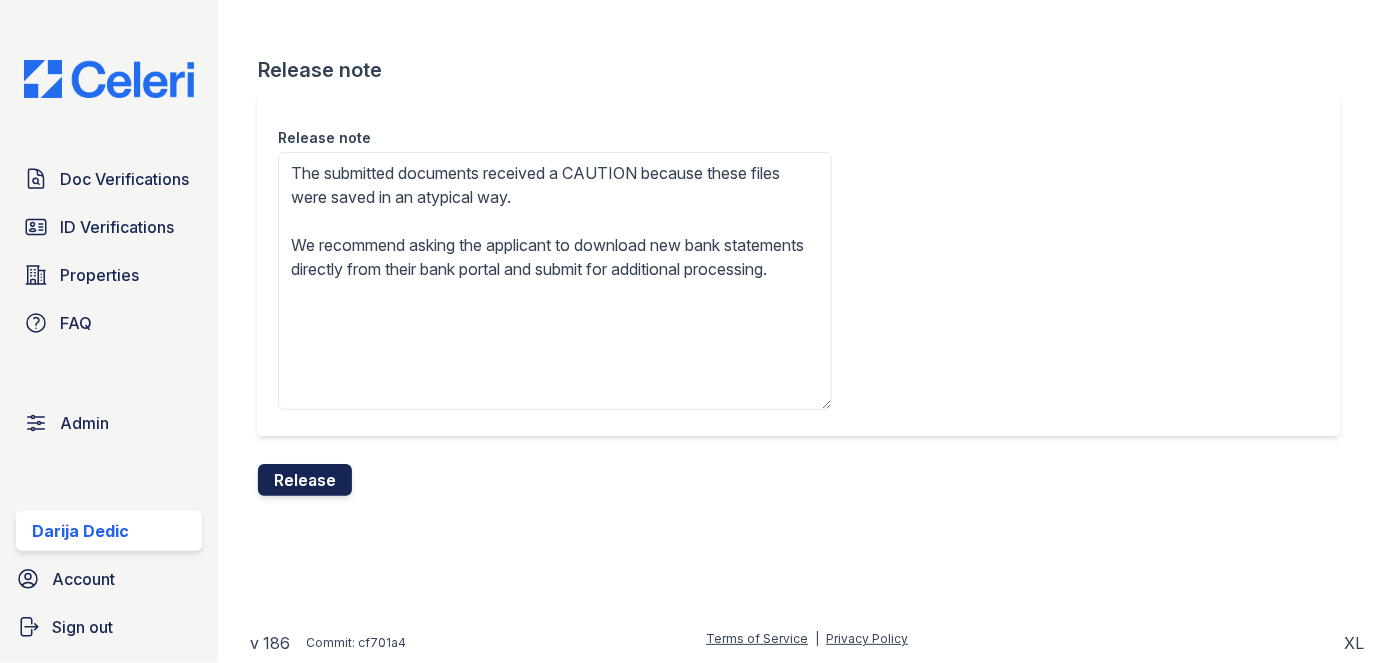 click on "Release" at bounding box center (305, 480) 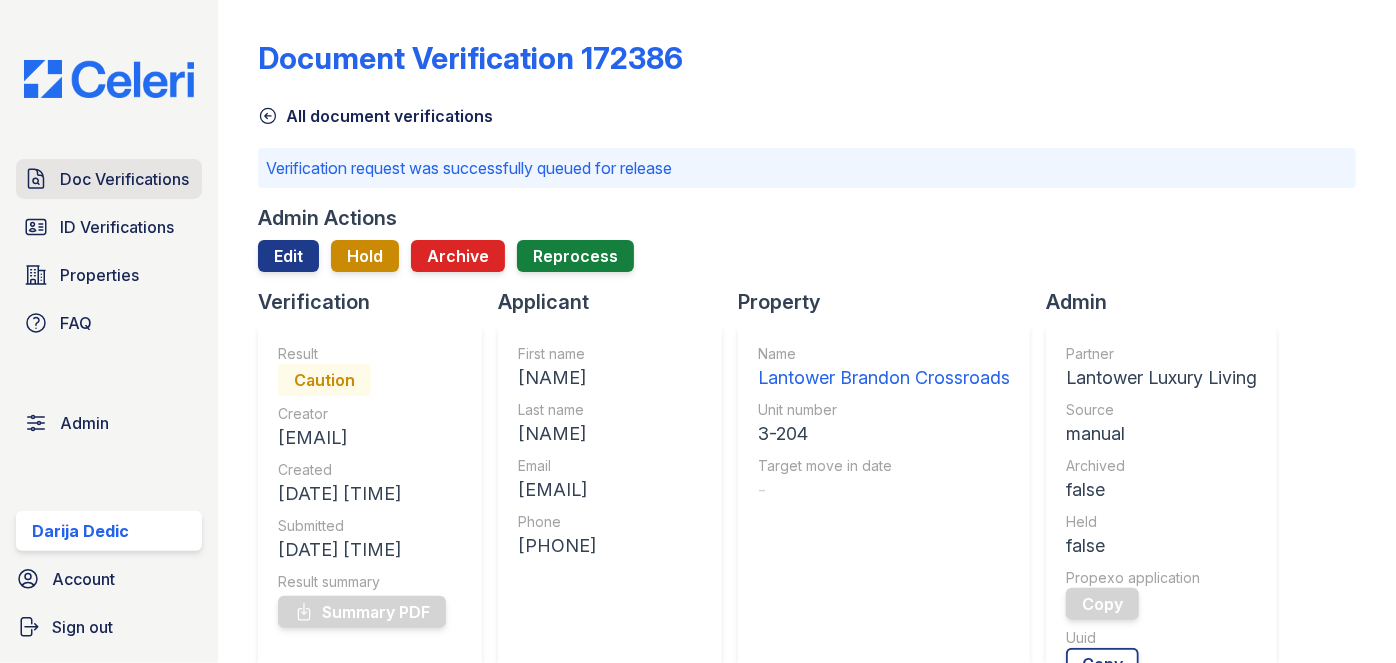 click on "Doc Verifications" at bounding box center [124, 179] 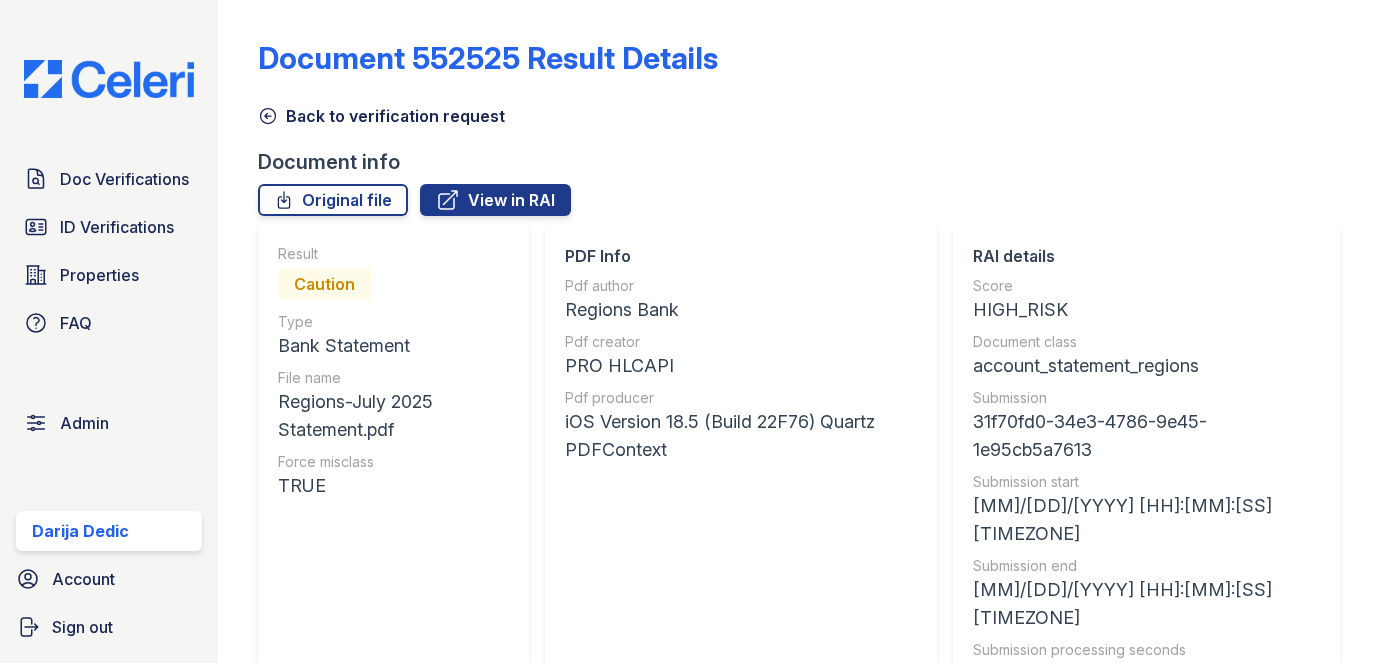 scroll, scrollTop: 0, scrollLeft: 0, axis: both 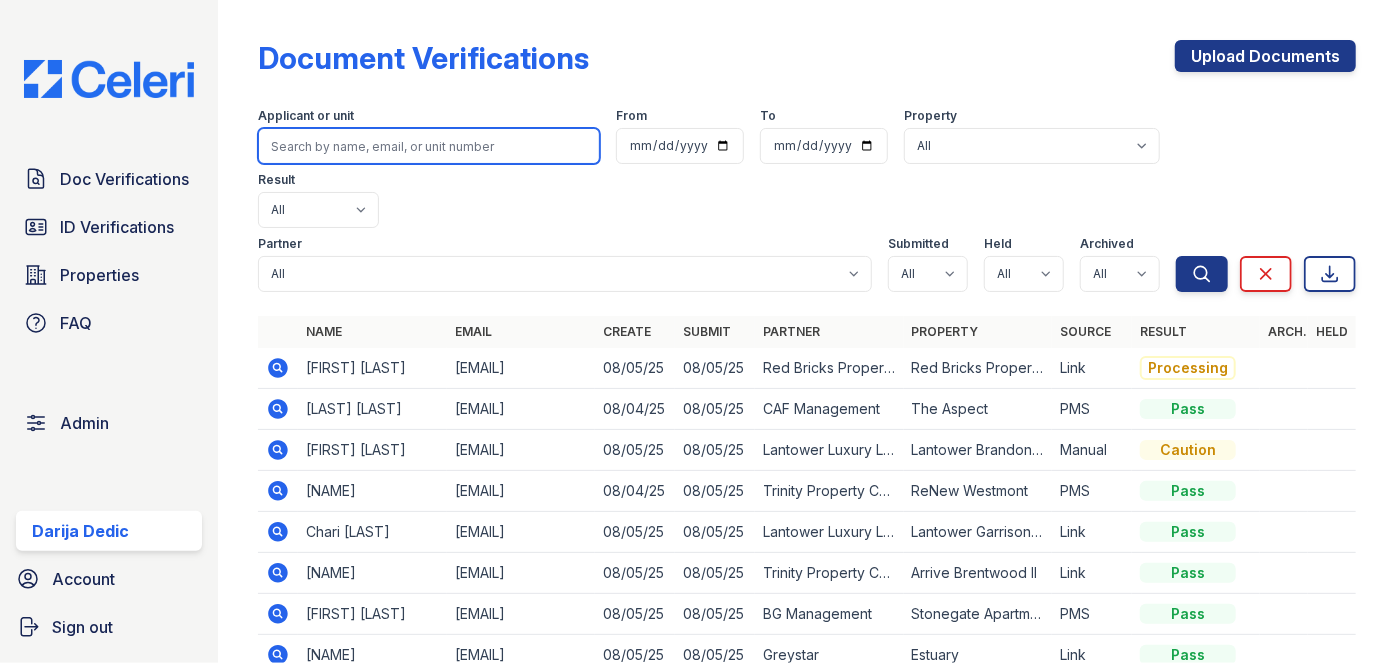 click at bounding box center (429, 146) 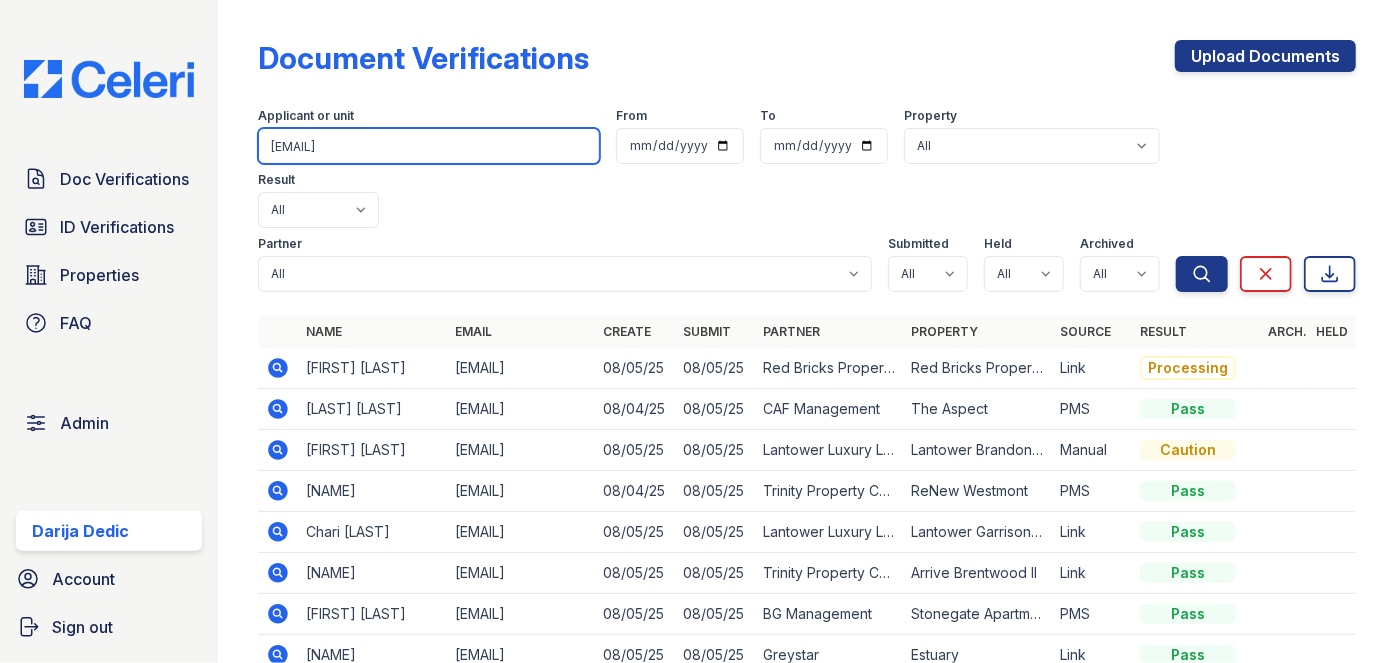 type on "[EMAIL]" 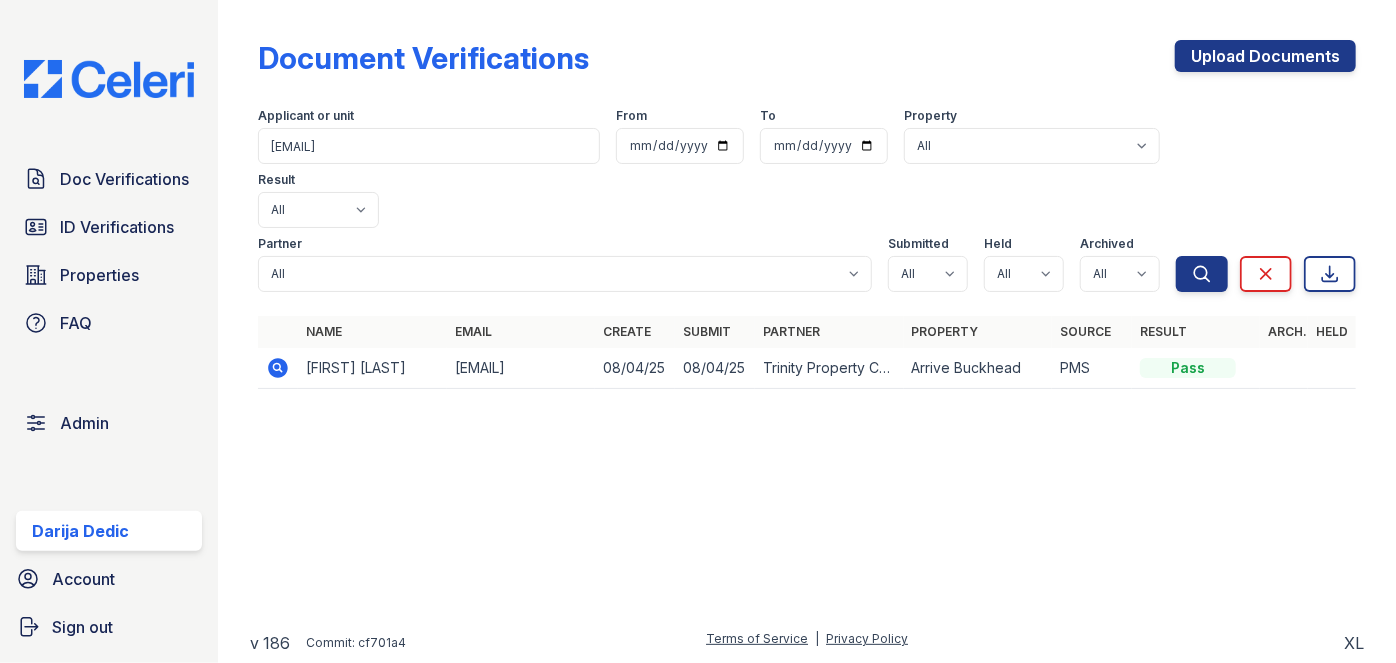 click 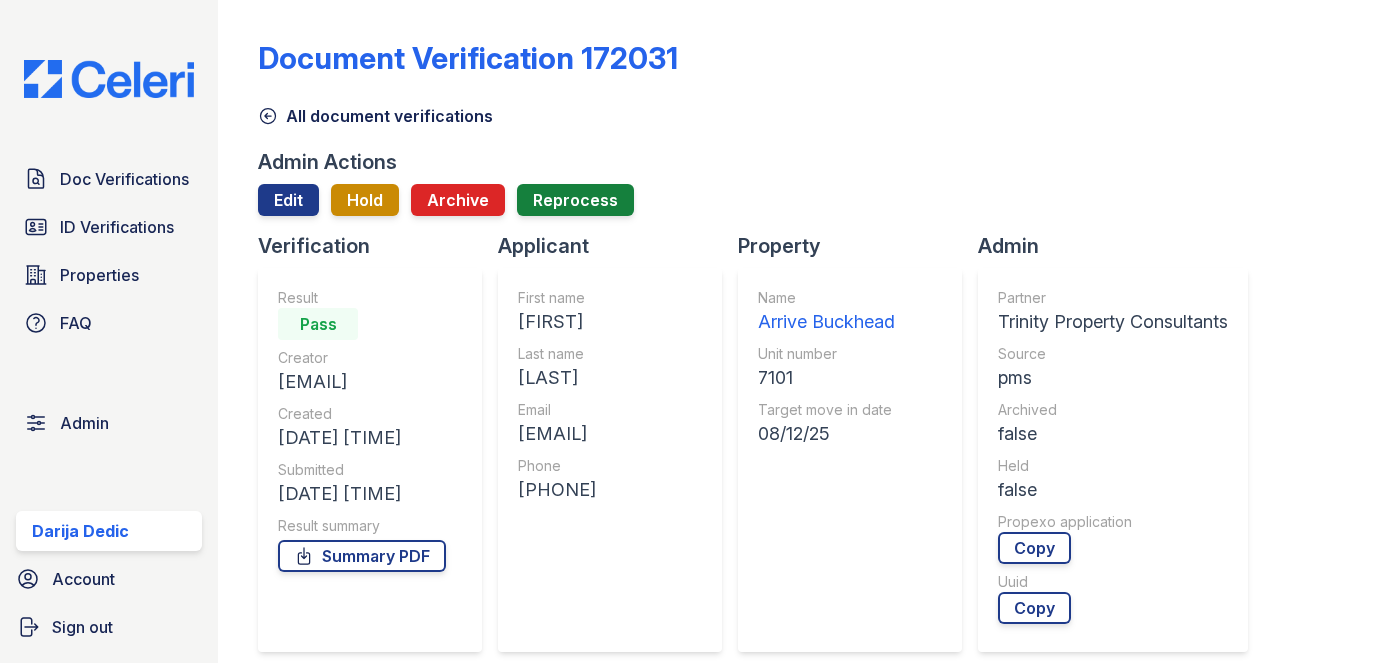 scroll, scrollTop: 0, scrollLeft: 0, axis: both 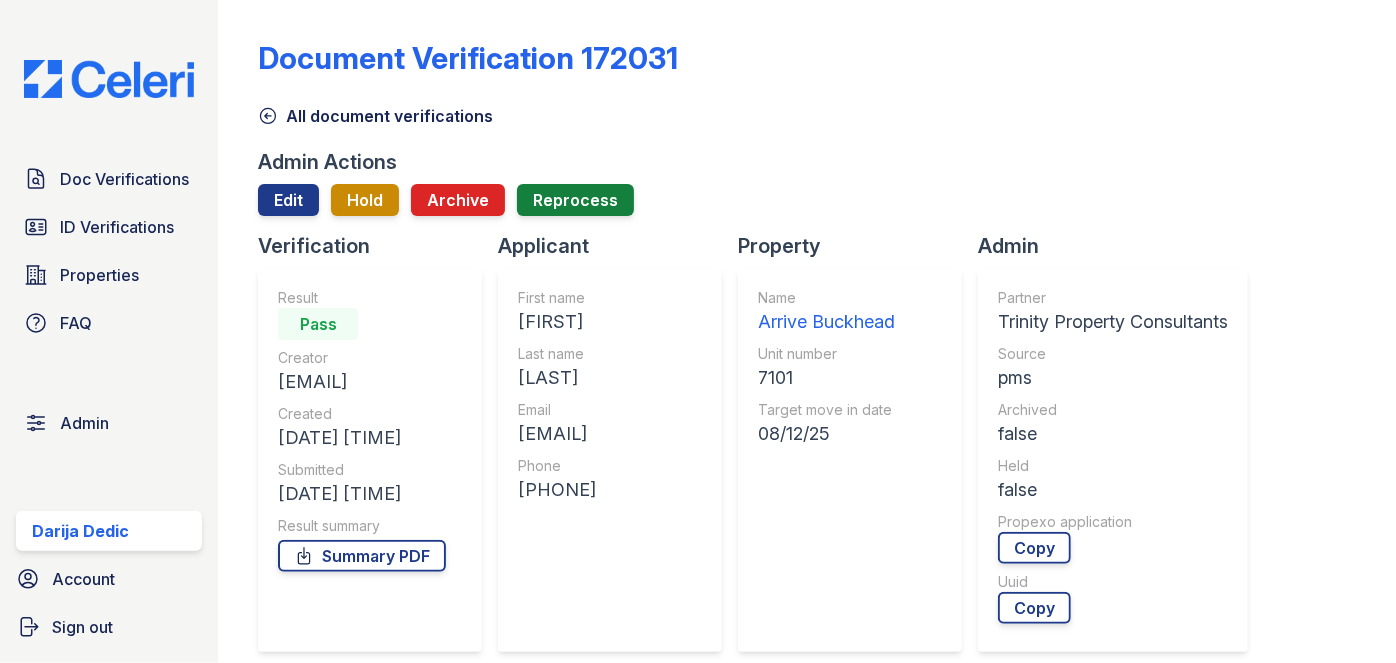 click on "Arrive Buckhead" at bounding box center [826, 322] 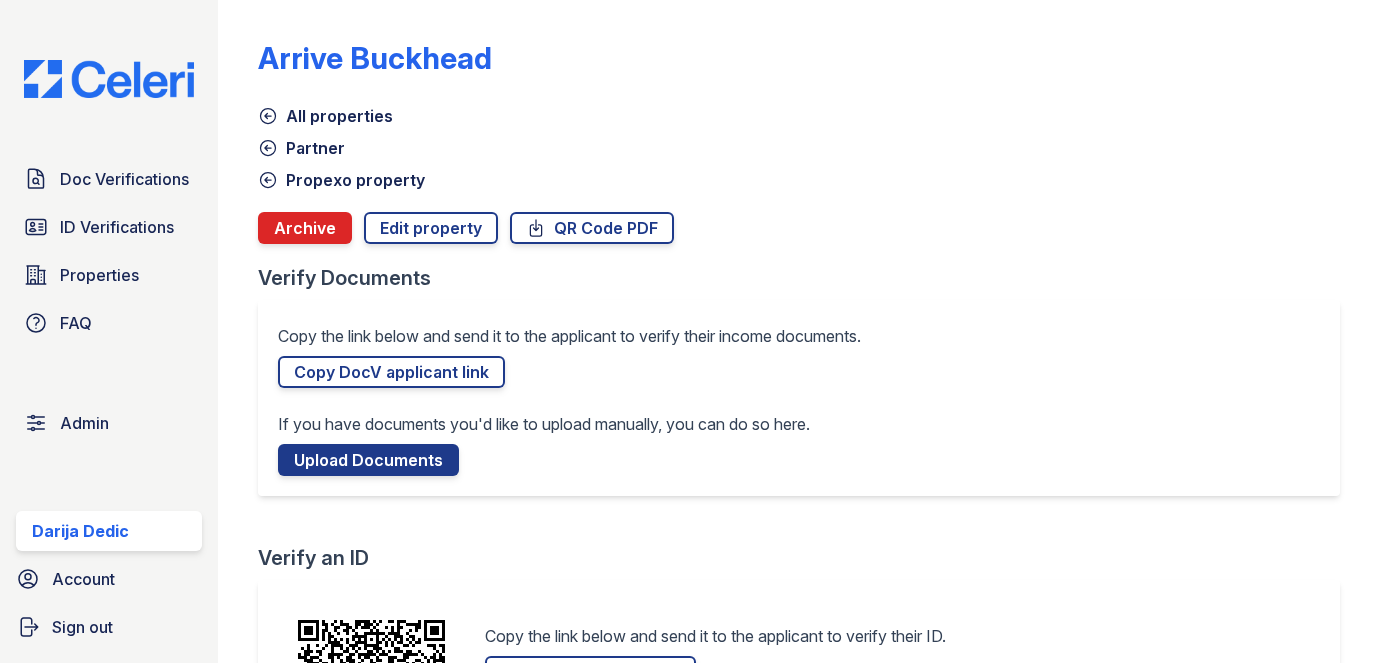scroll, scrollTop: 0, scrollLeft: 0, axis: both 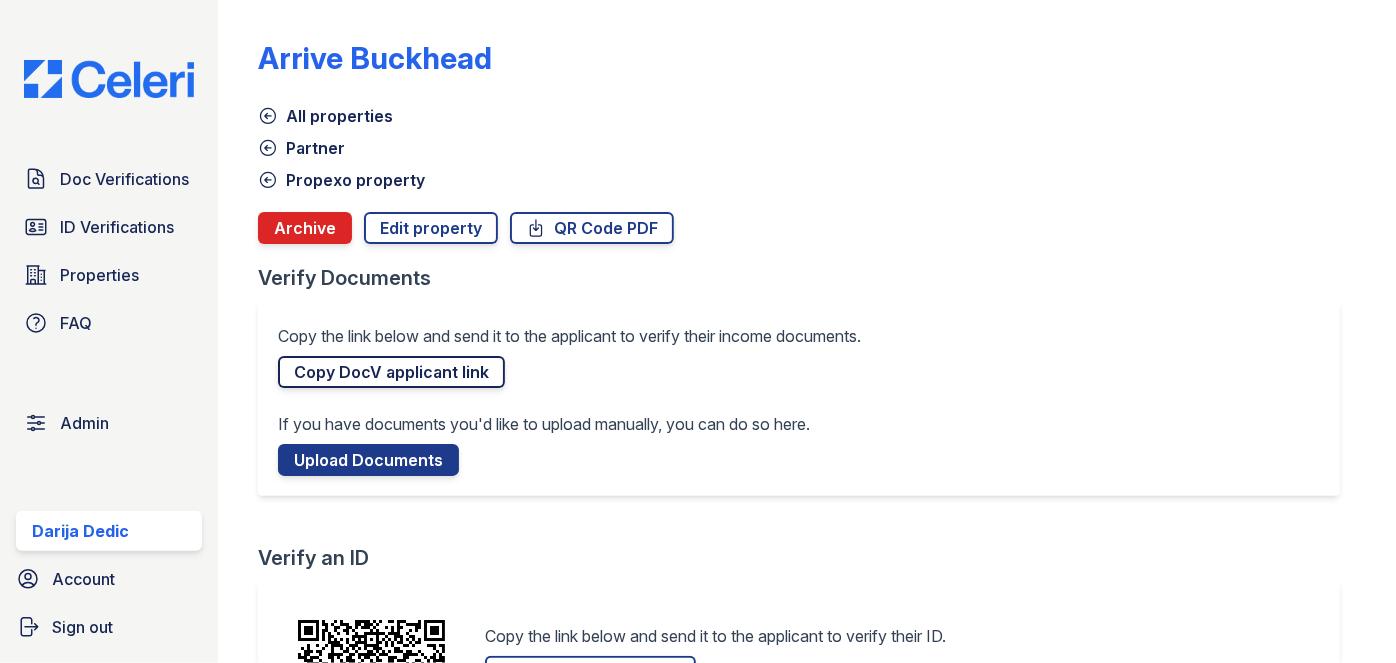 click on "Copy DocV applicant link" at bounding box center (391, 372) 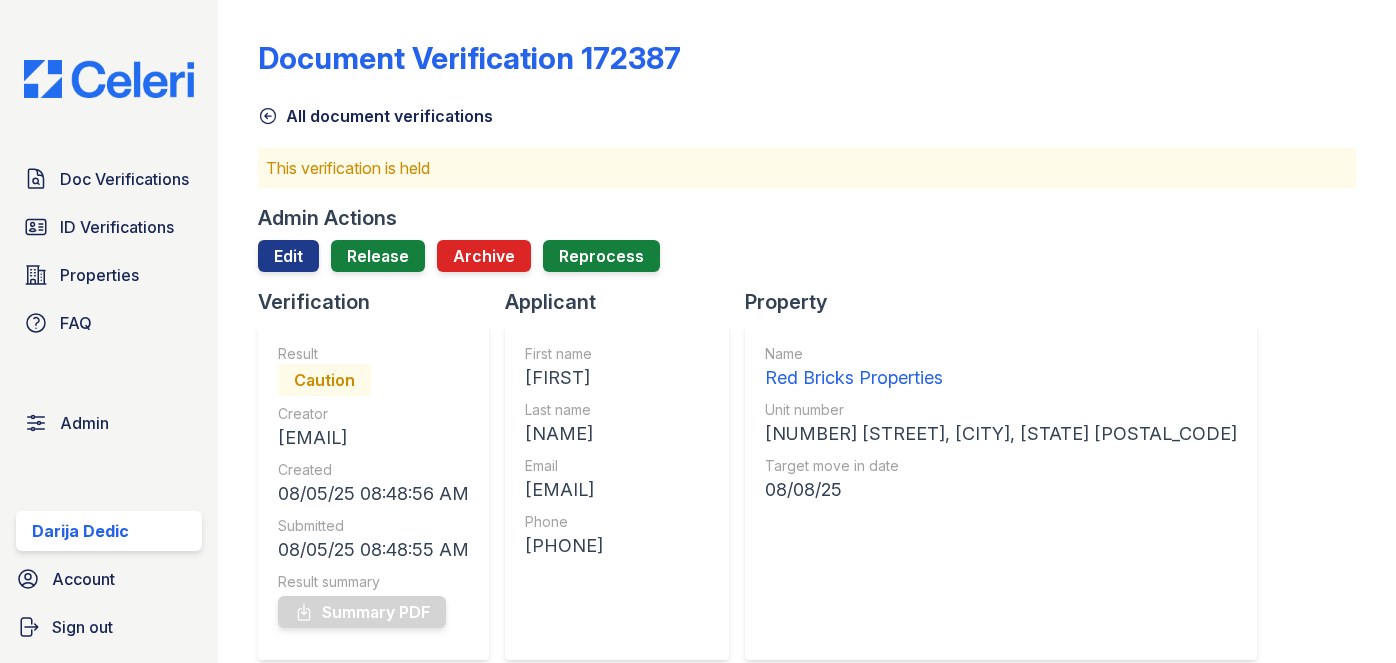 scroll, scrollTop: 0, scrollLeft: 0, axis: both 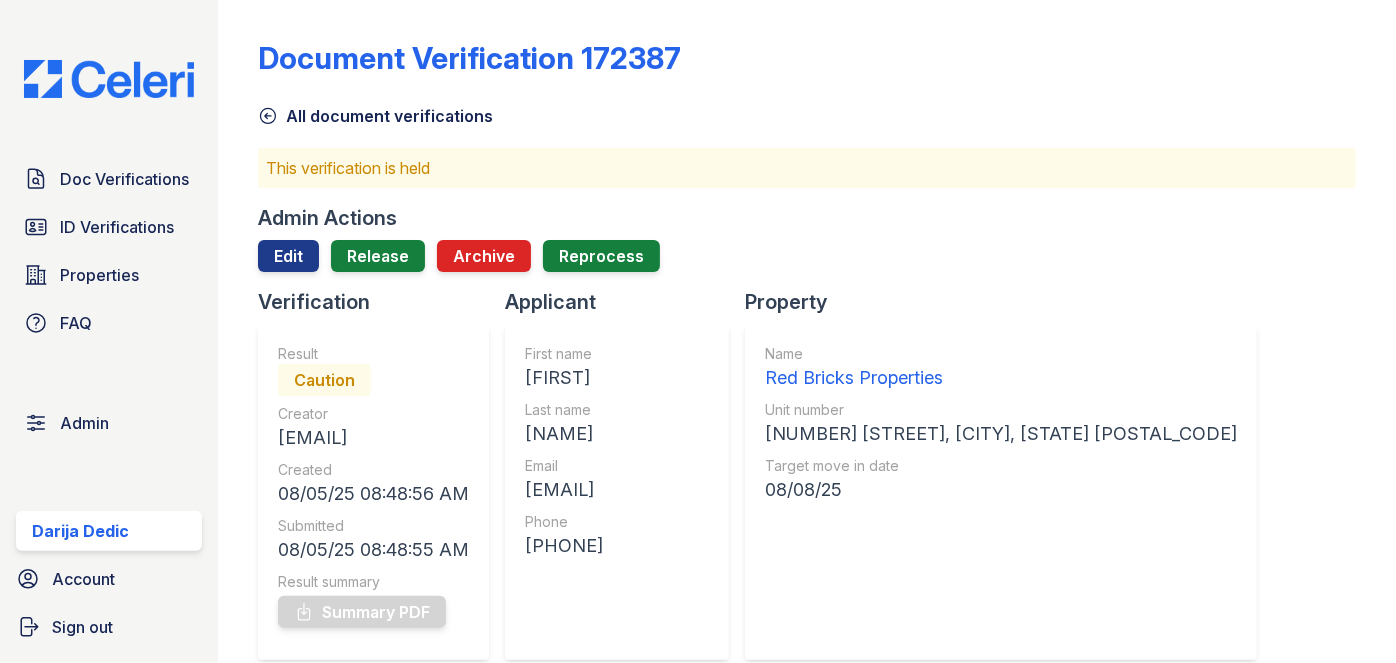 click on "All document verifications" at bounding box center (375, 116) 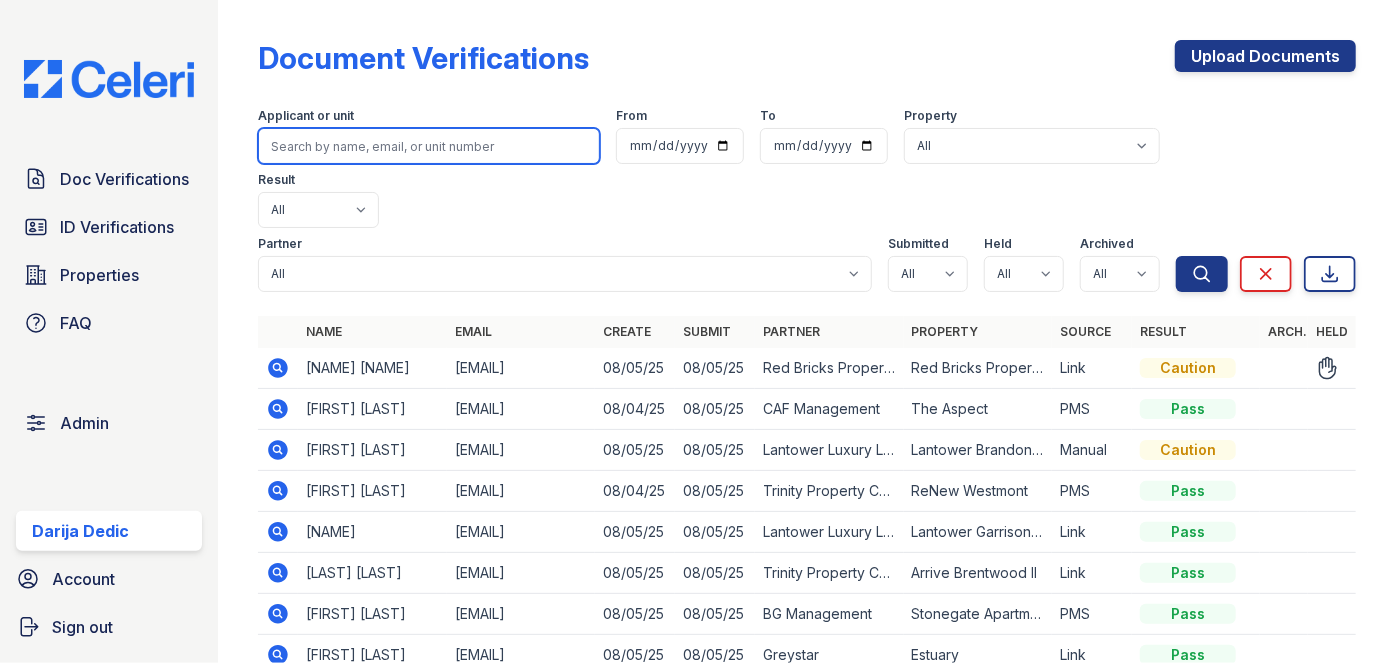 click at bounding box center (429, 146) 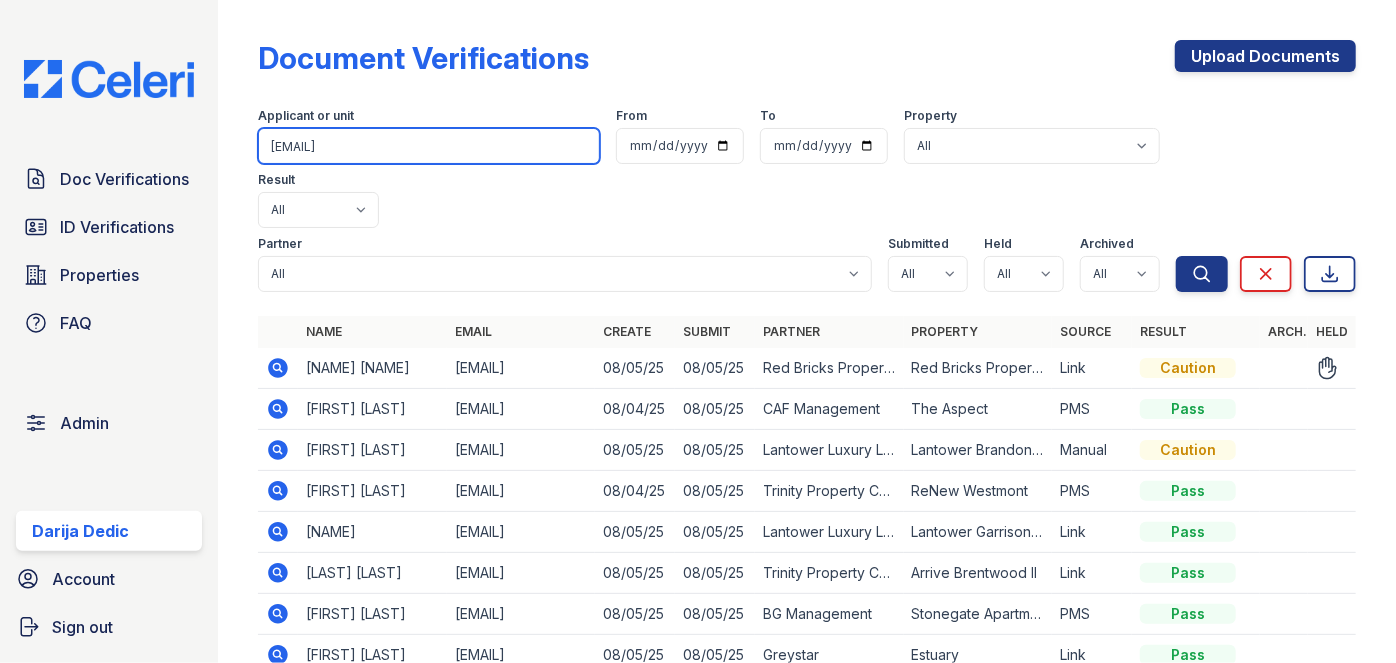 type on "s.dawkins89@yahoo.com" 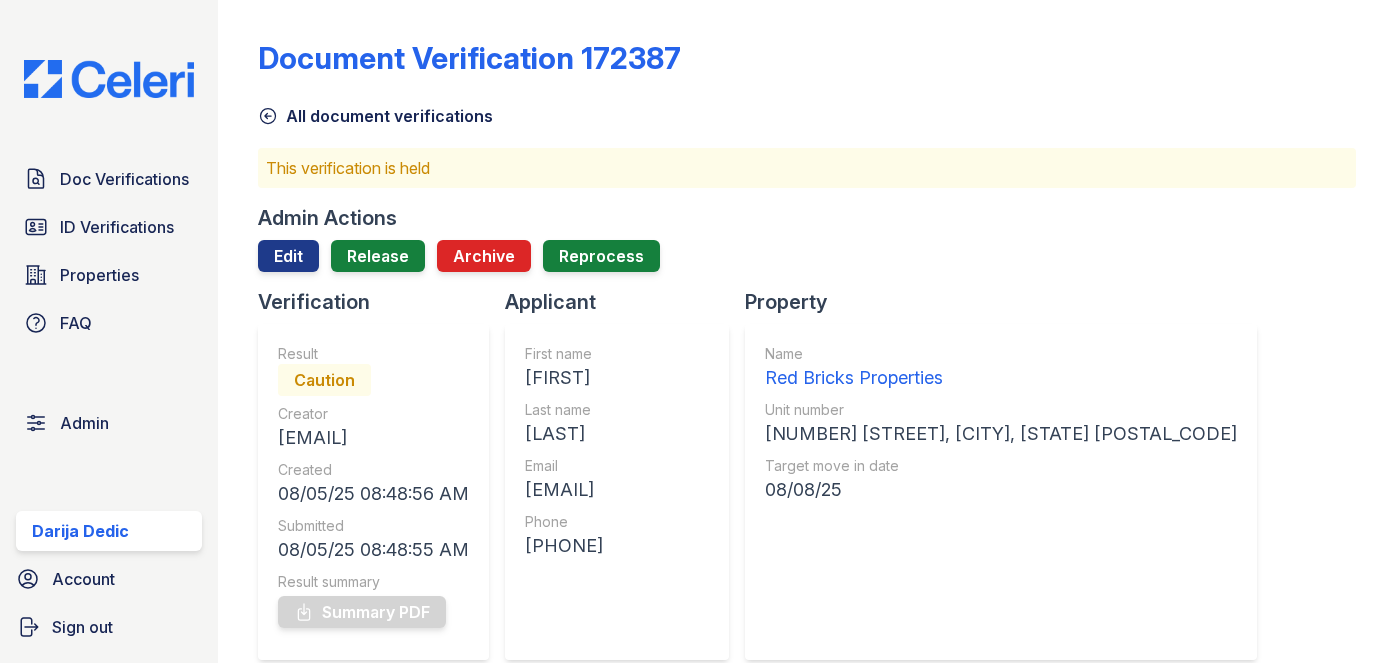 scroll, scrollTop: 0, scrollLeft: 0, axis: both 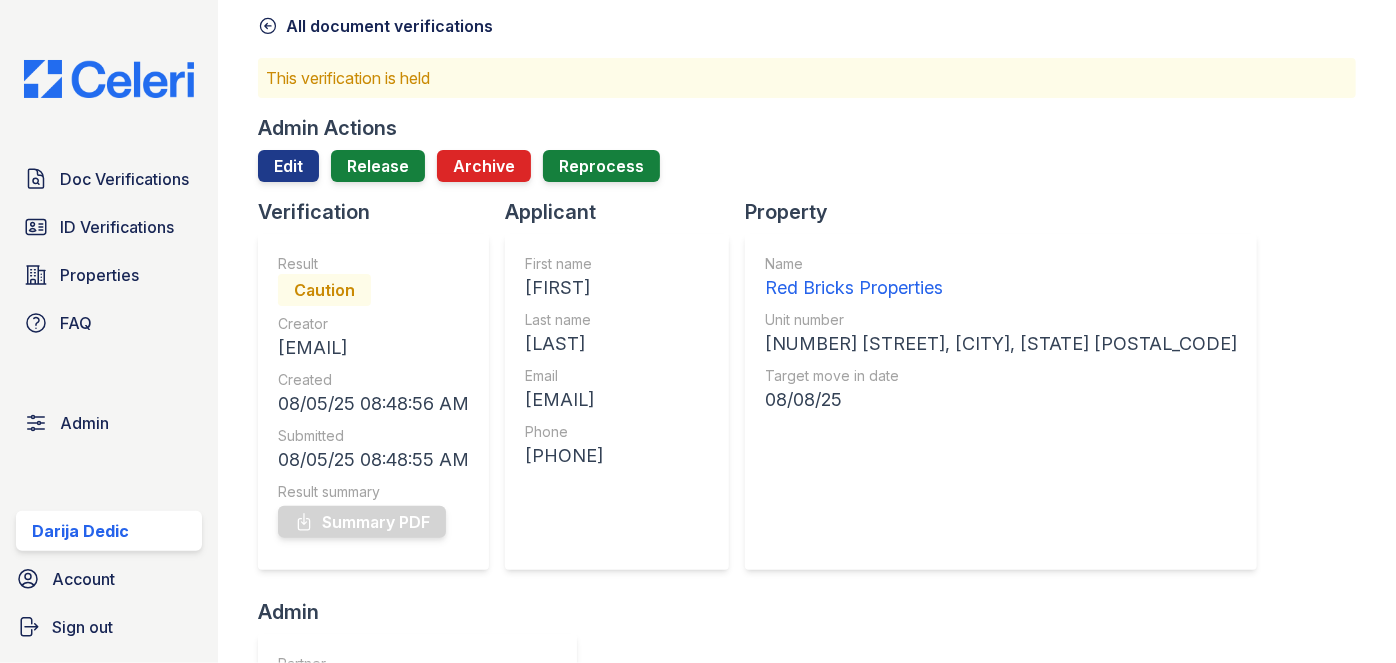 click on "Email" at bounding box center (564, 376) 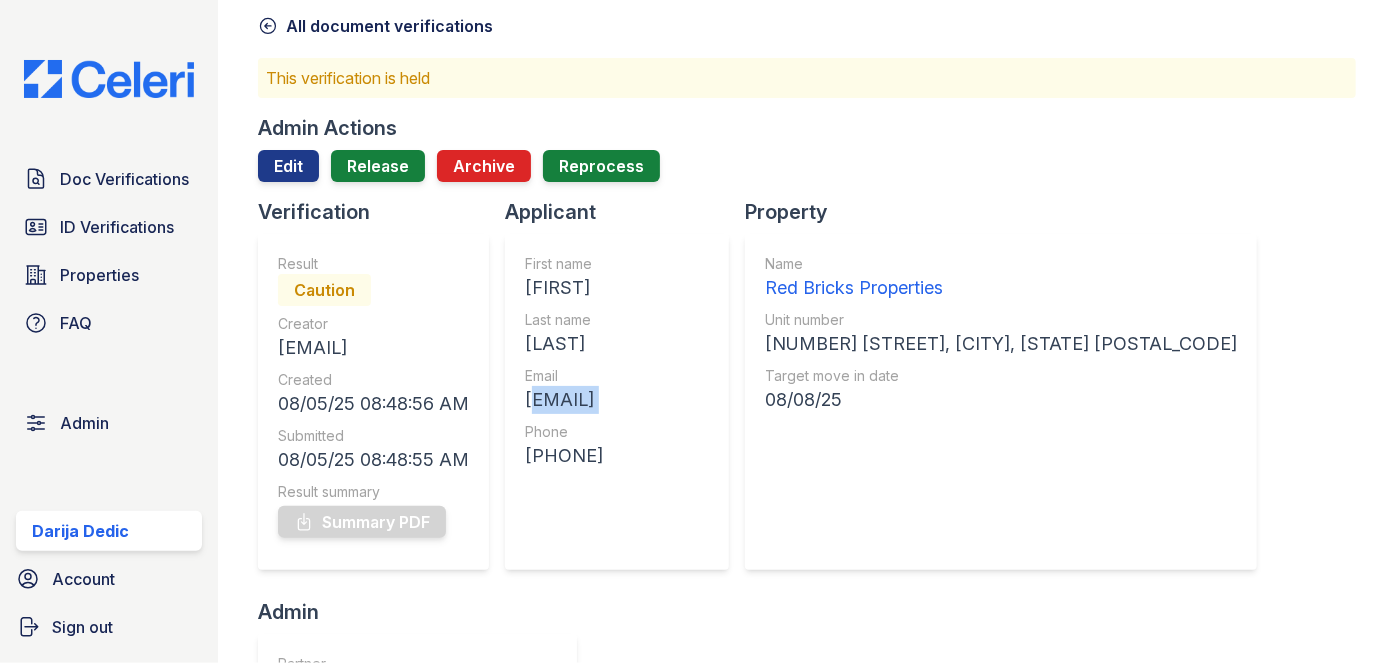 click on "[EMAIL]" at bounding box center [564, 400] 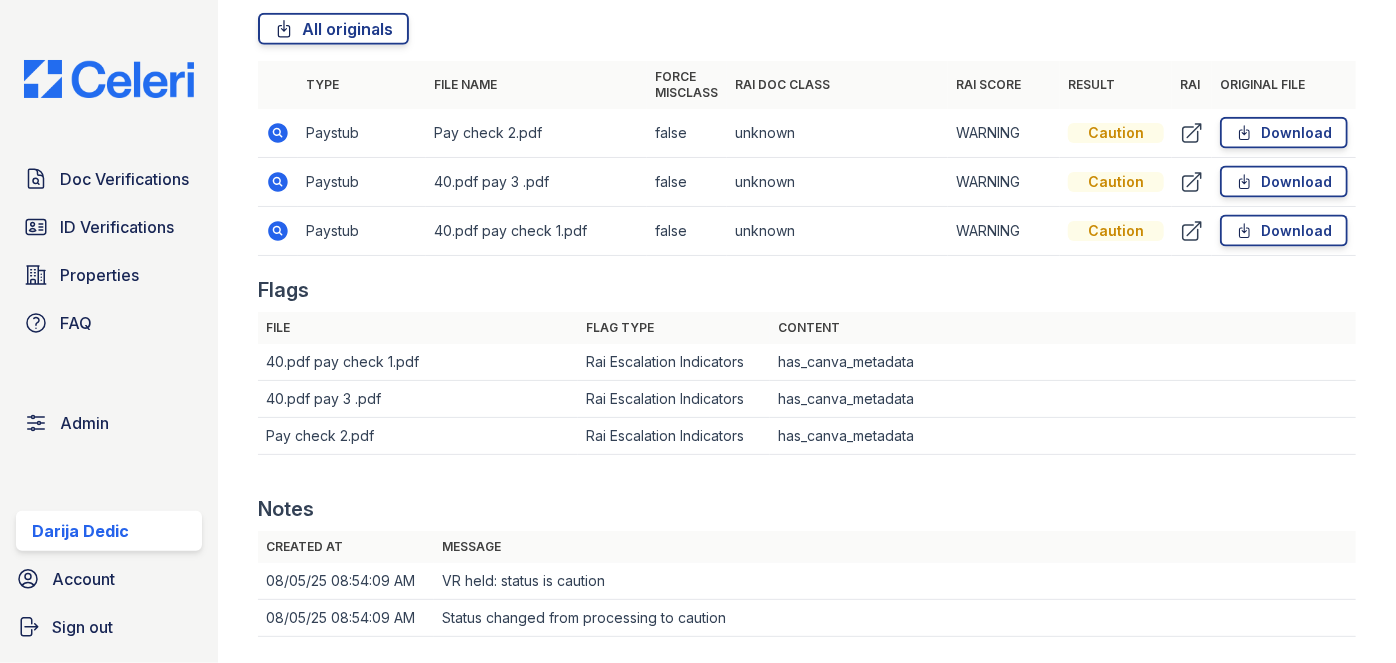 scroll, scrollTop: 1363, scrollLeft: 0, axis: vertical 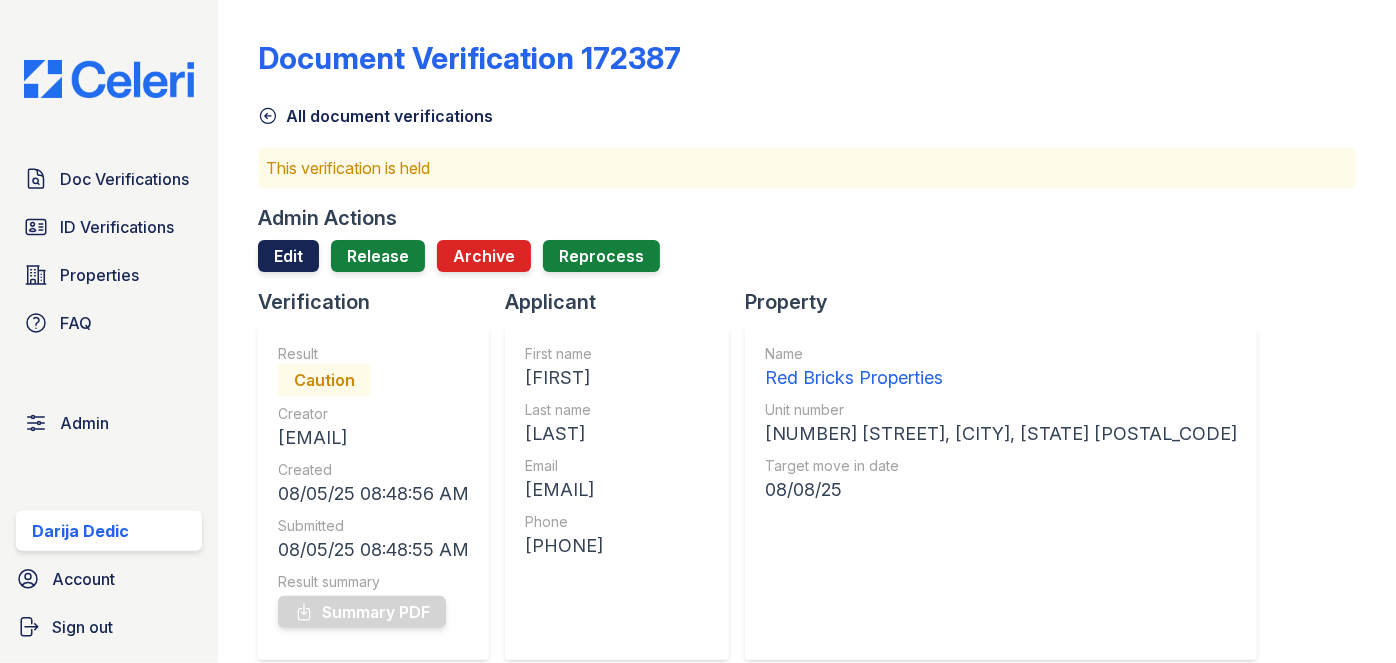 click on "Edit" at bounding box center [288, 256] 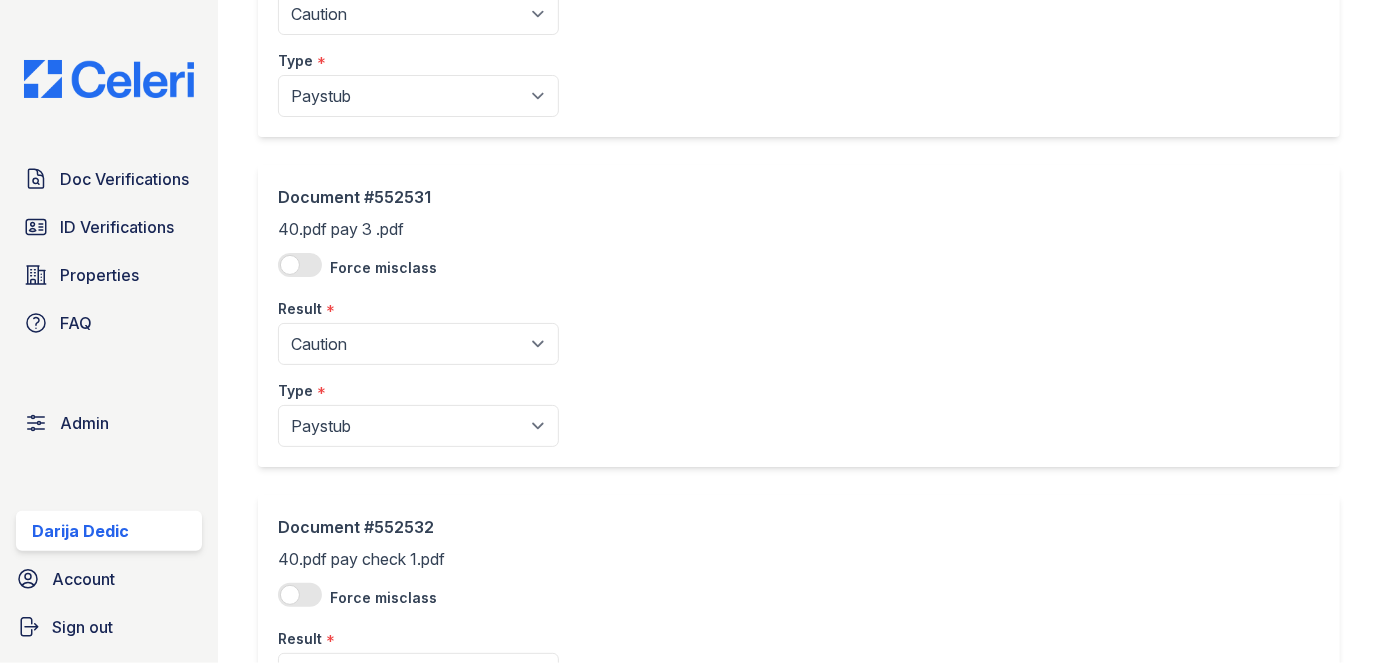 scroll, scrollTop: 272, scrollLeft: 0, axis: vertical 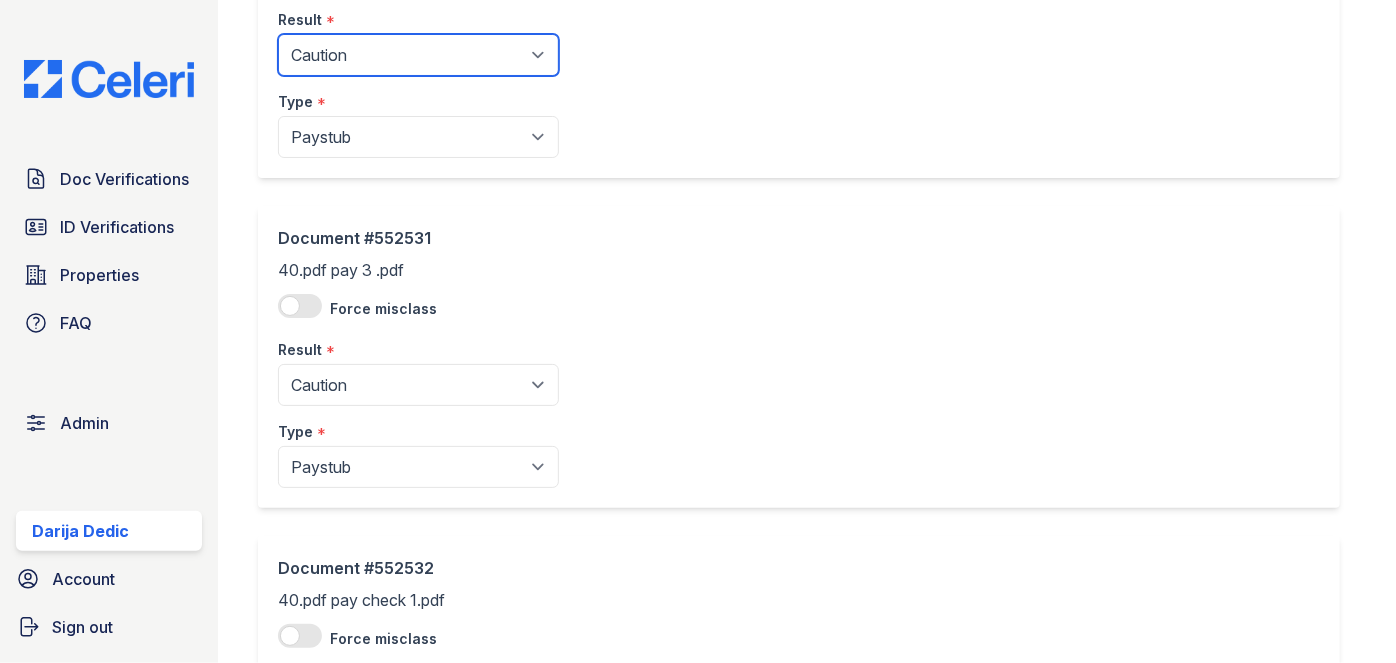 click on "Pending
Sent
Started
Processing
Pass
Fail
Caution
Error
N/A" at bounding box center [418, 55] 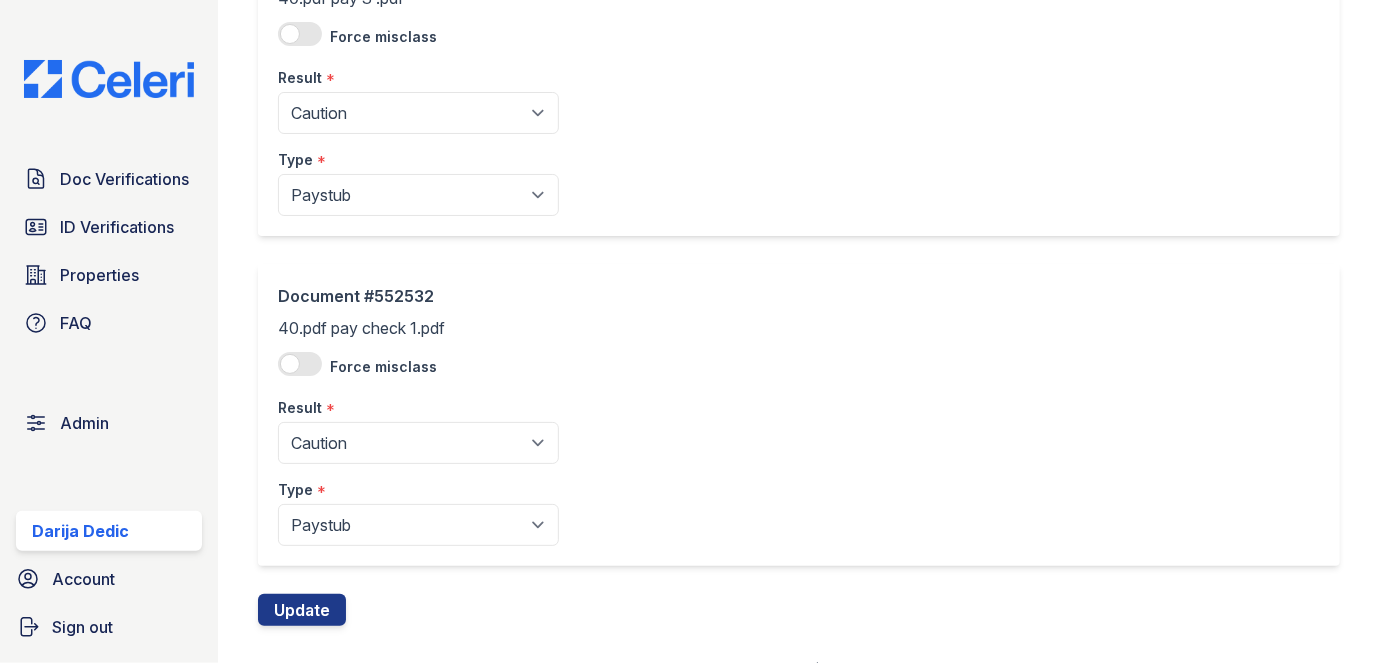 scroll, scrollTop: 545, scrollLeft: 0, axis: vertical 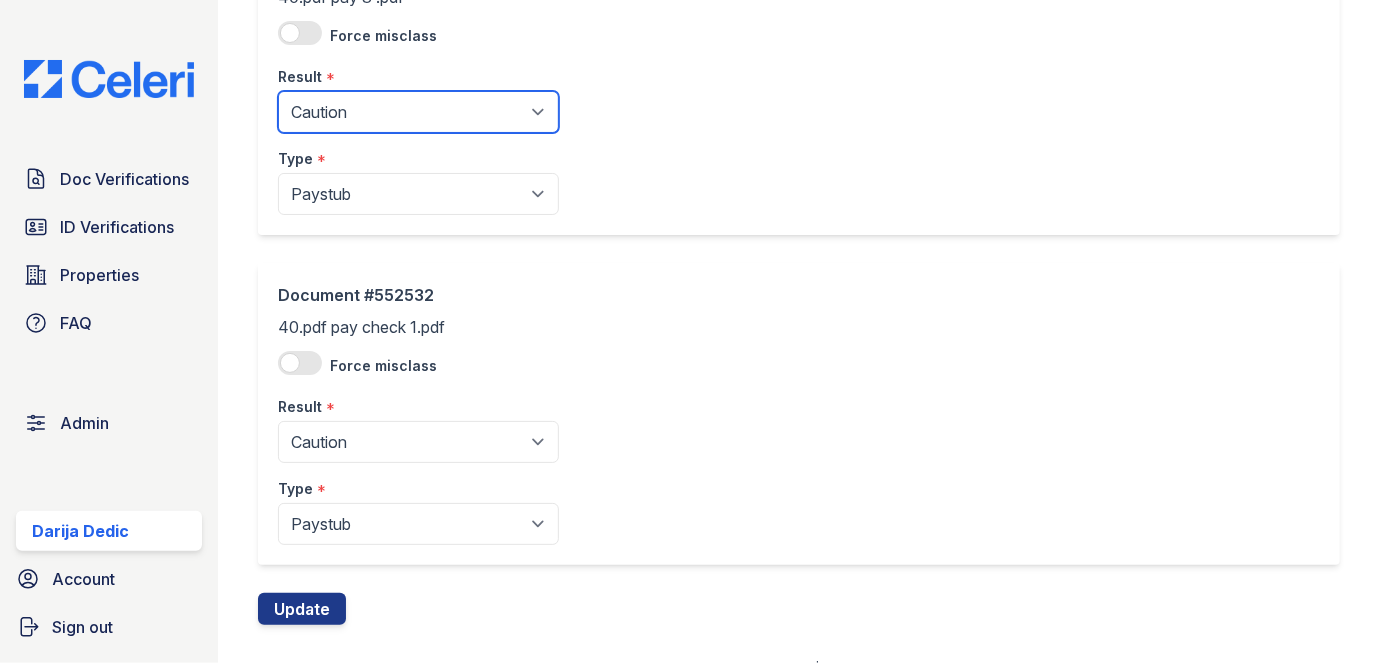 click on "Pending
Sent
Started
Processing
Pass
Fail
Caution
Error
N/A" at bounding box center [418, 112] 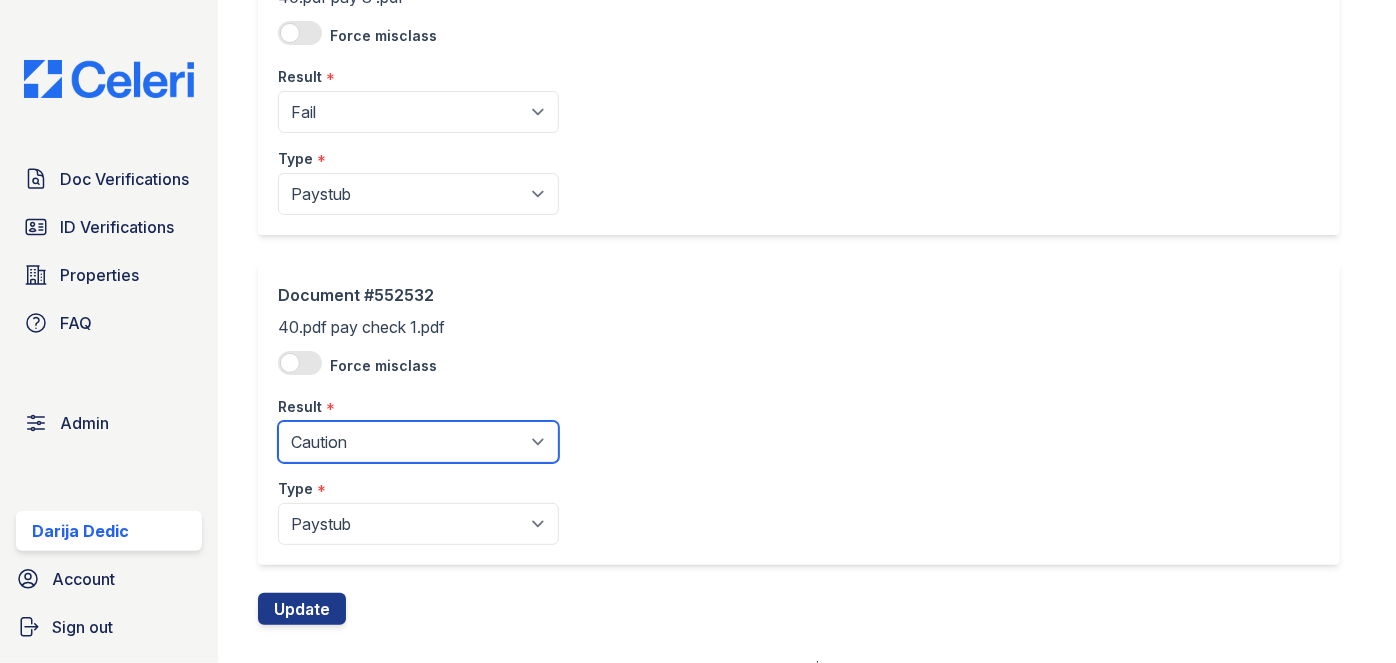 drag, startPoint x: 336, startPoint y: 446, endPoint x: 314, endPoint y: 422, distance: 32.55764 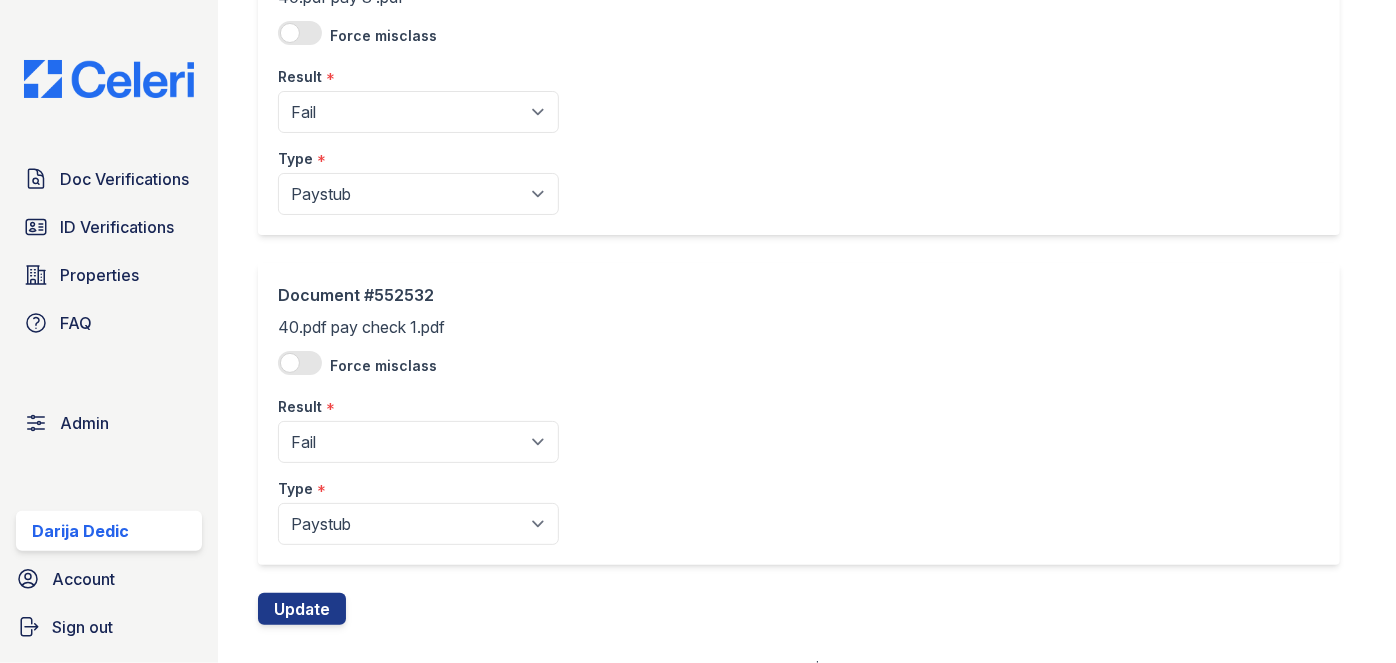 click on "Document #552532
40.pdf pay check 1.pdf
Force misclass
Result
*
Pending
Sent
Started
Processing
Pass
Fail
Caution
Error
N/A
Type
*
Paystub
Bank Statement
Offer Letter
Tax Documents
Benefit Award Letter
Investment Account Statement
Other" at bounding box center [418, -246] 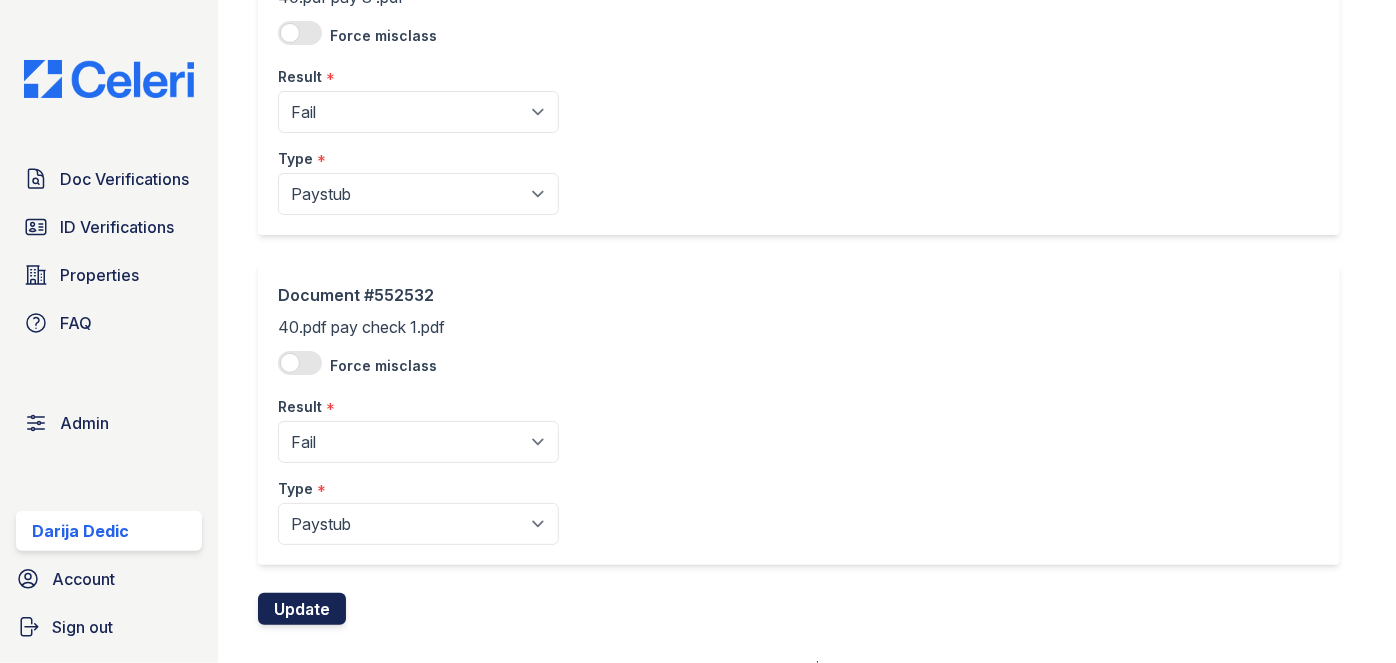 click on "Update" at bounding box center (302, 609) 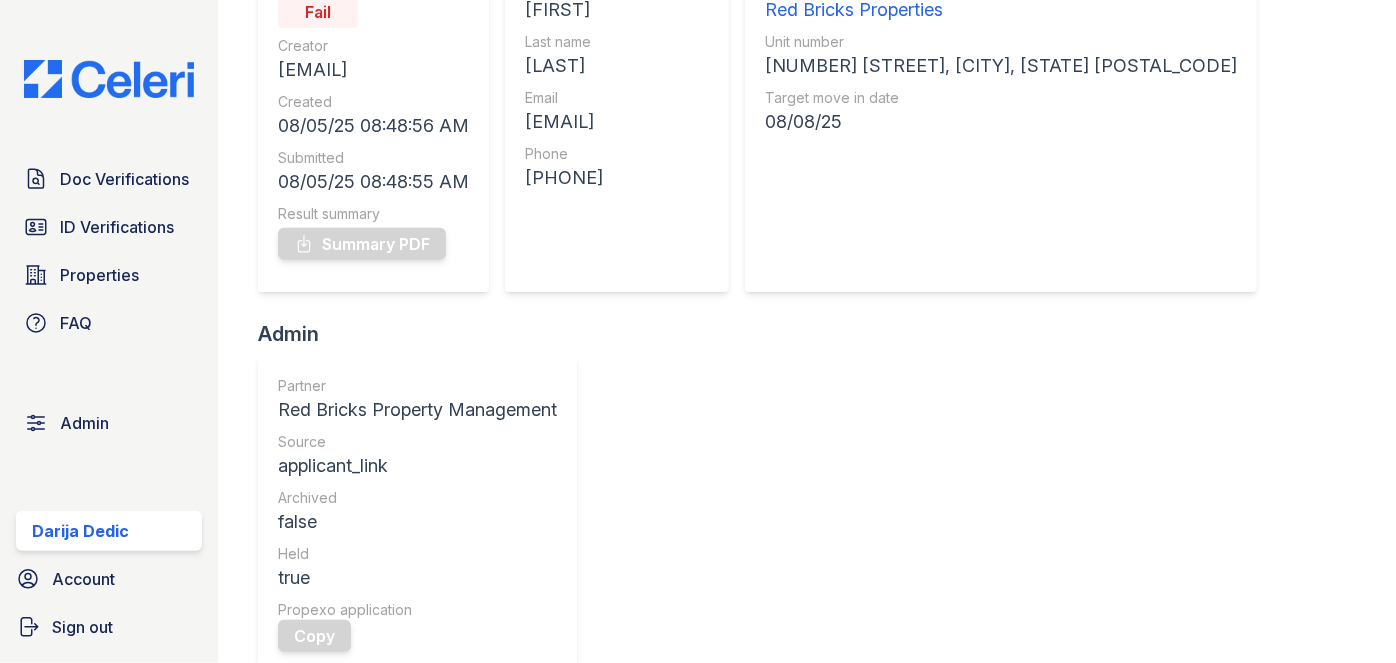 scroll, scrollTop: 90, scrollLeft: 0, axis: vertical 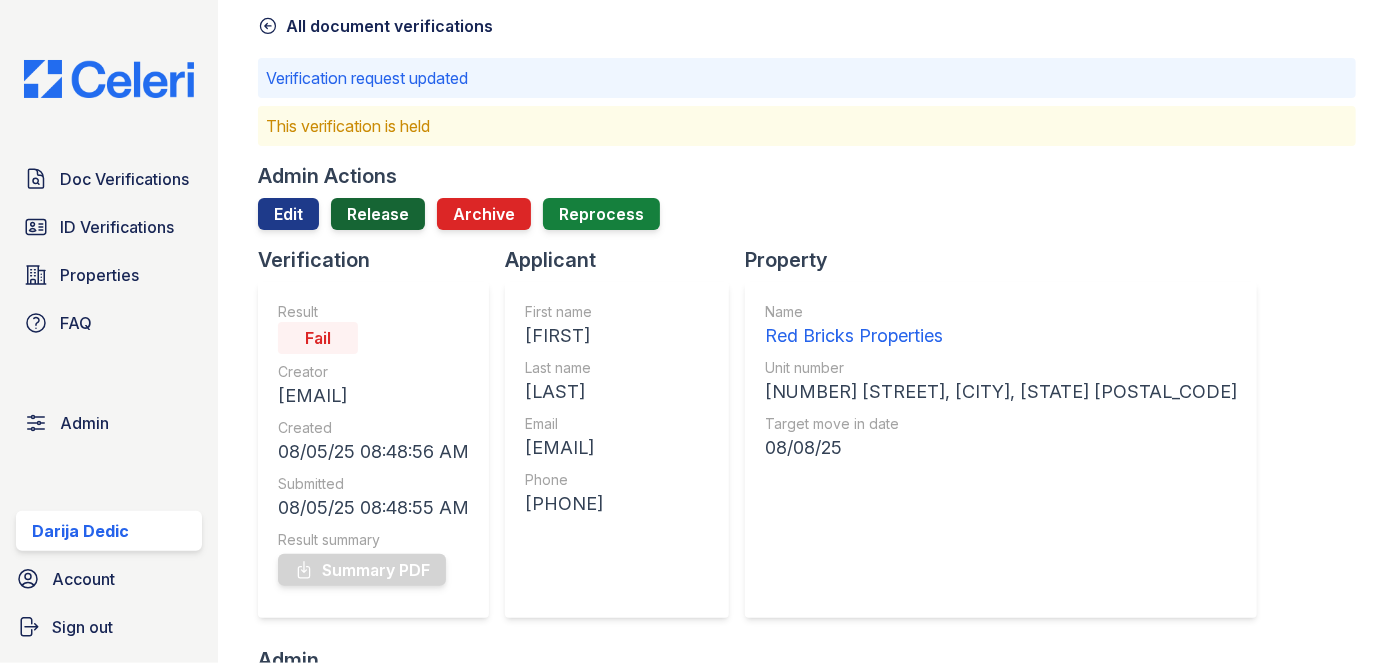 click on "Release" at bounding box center (378, 214) 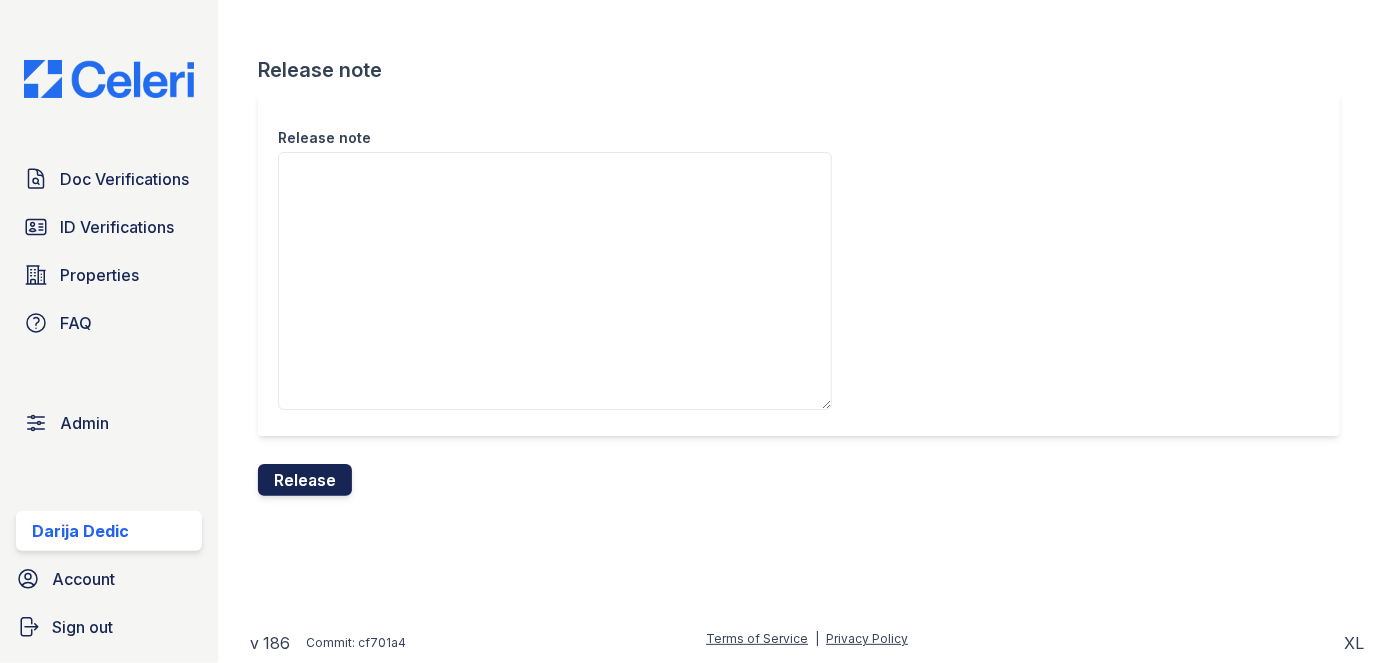 click on "Release" at bounding box center (305, 480) 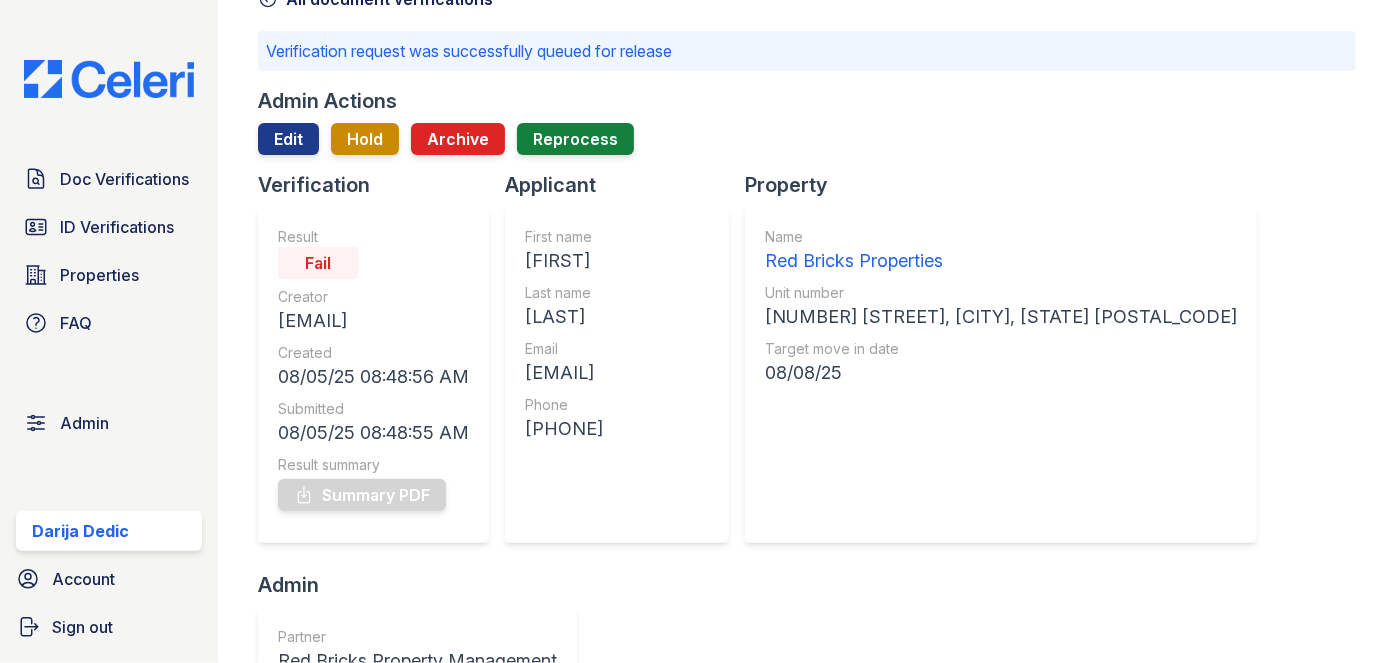 scroll, scrollTop: 272, scrollLeft: 0, axis: vertical 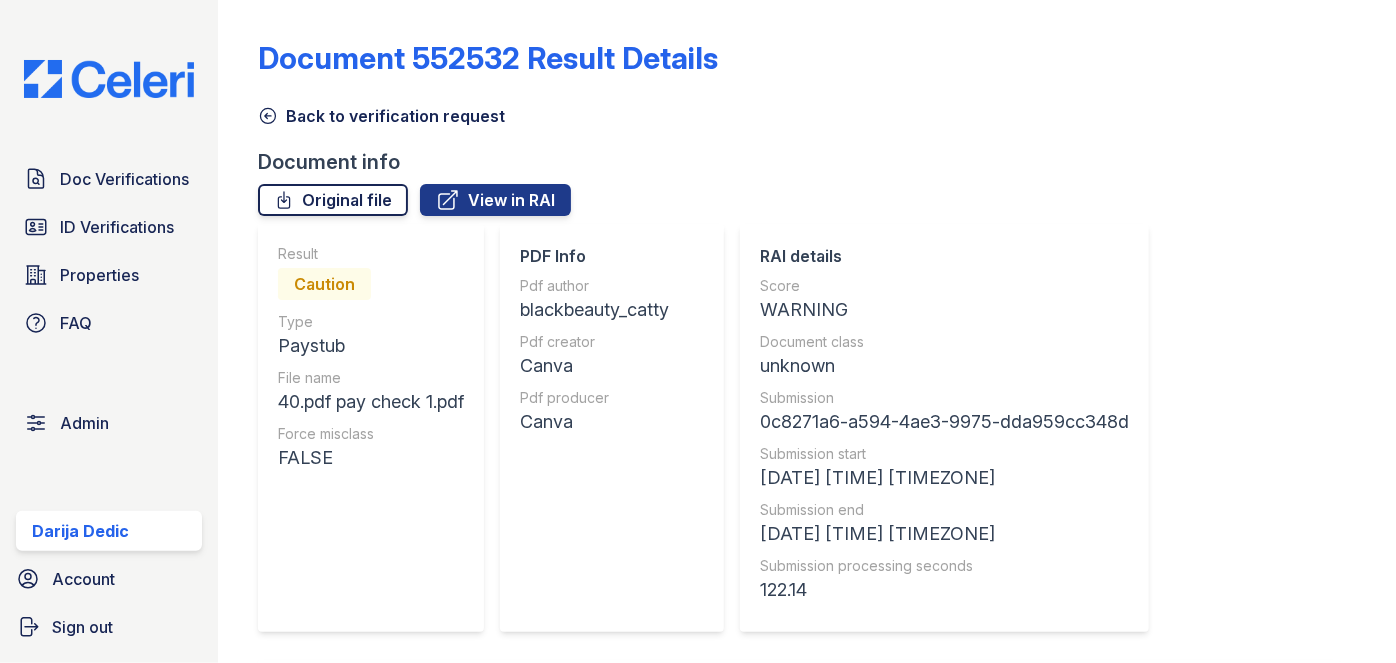 click on "Original file" at bounding box center (333, 200) 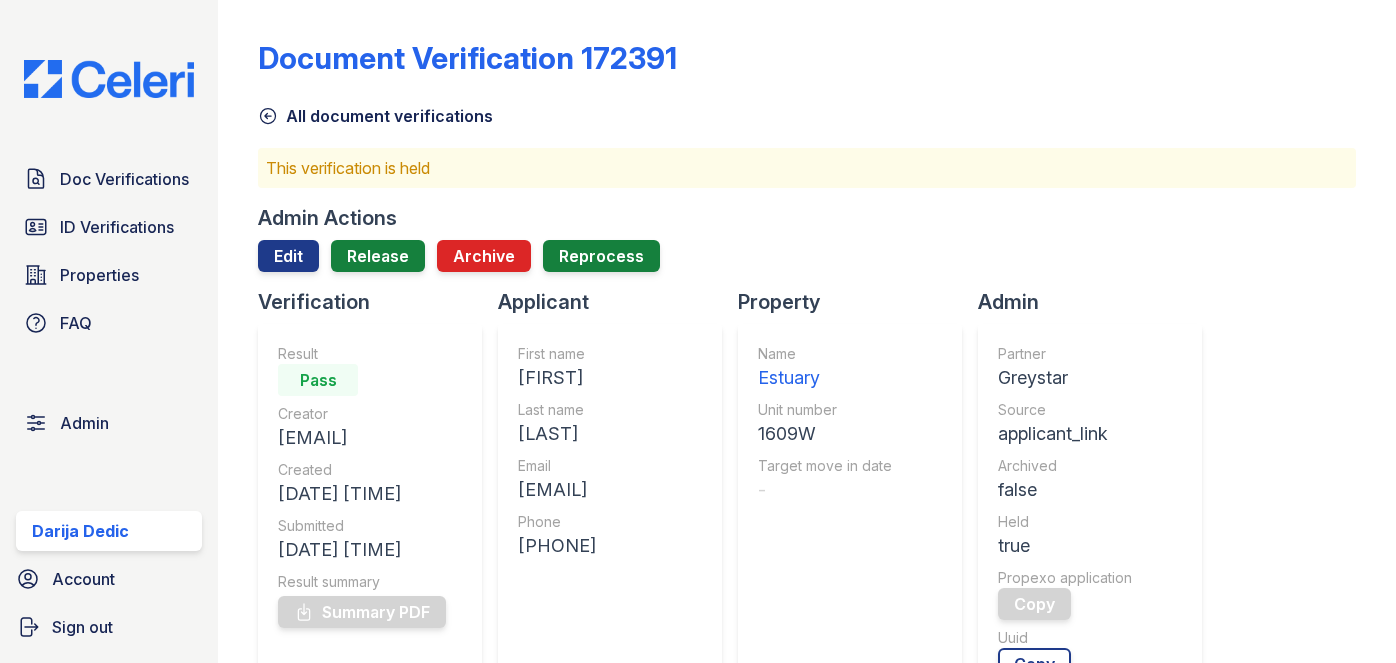 scroll, scrollTop: 0, scrollLeft: 0, axis: both 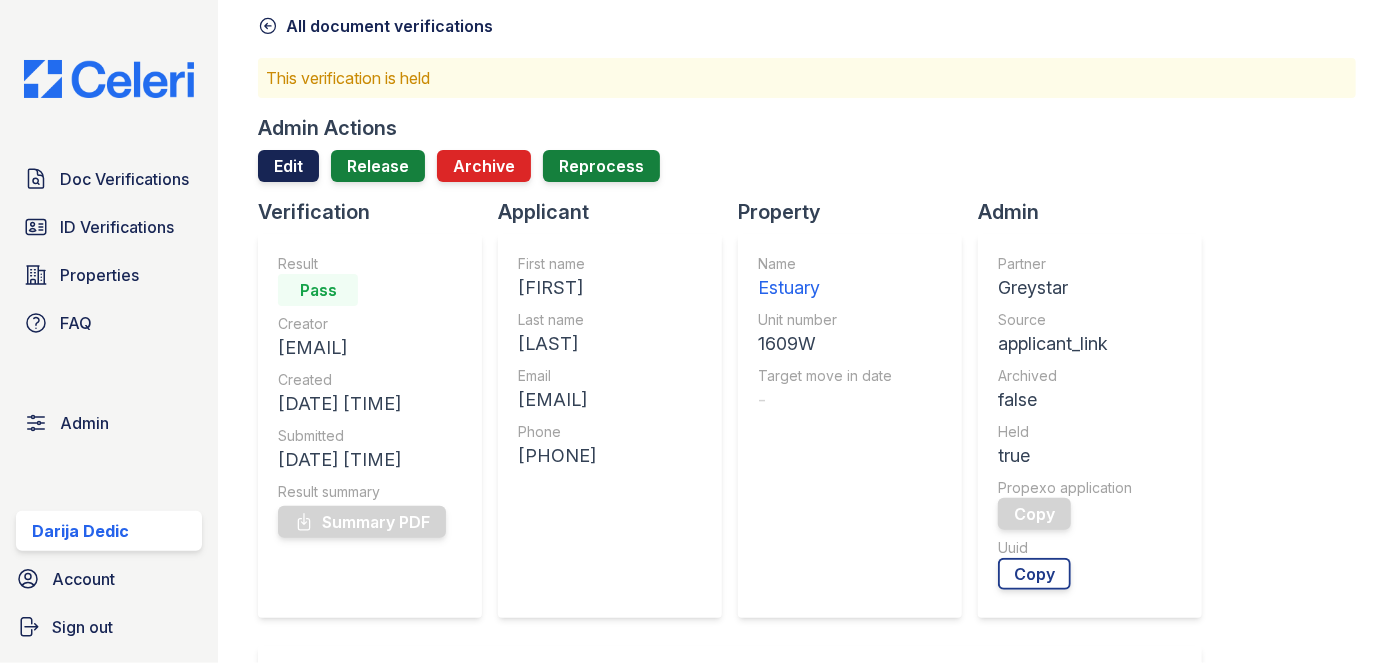 click on "Edit" at bounding box center (288, 166) 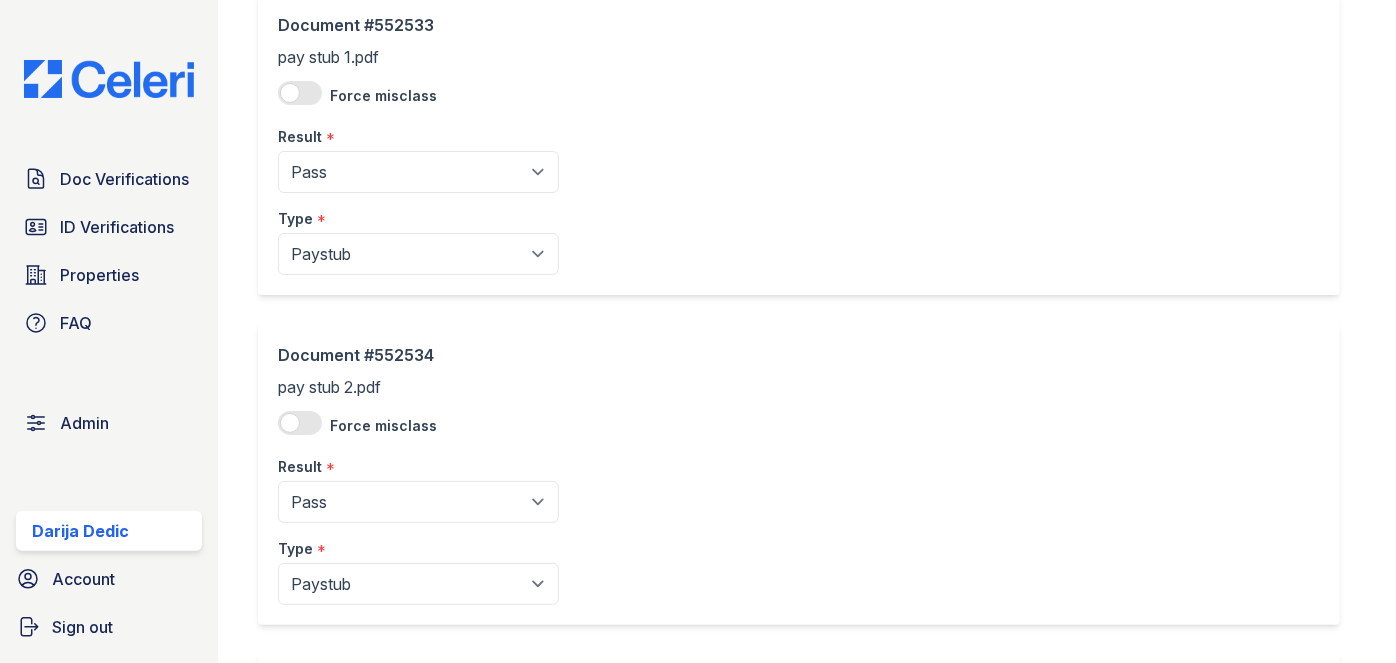 scroll, scrollTop: 181, scrollLeft: 0, axis: vertical 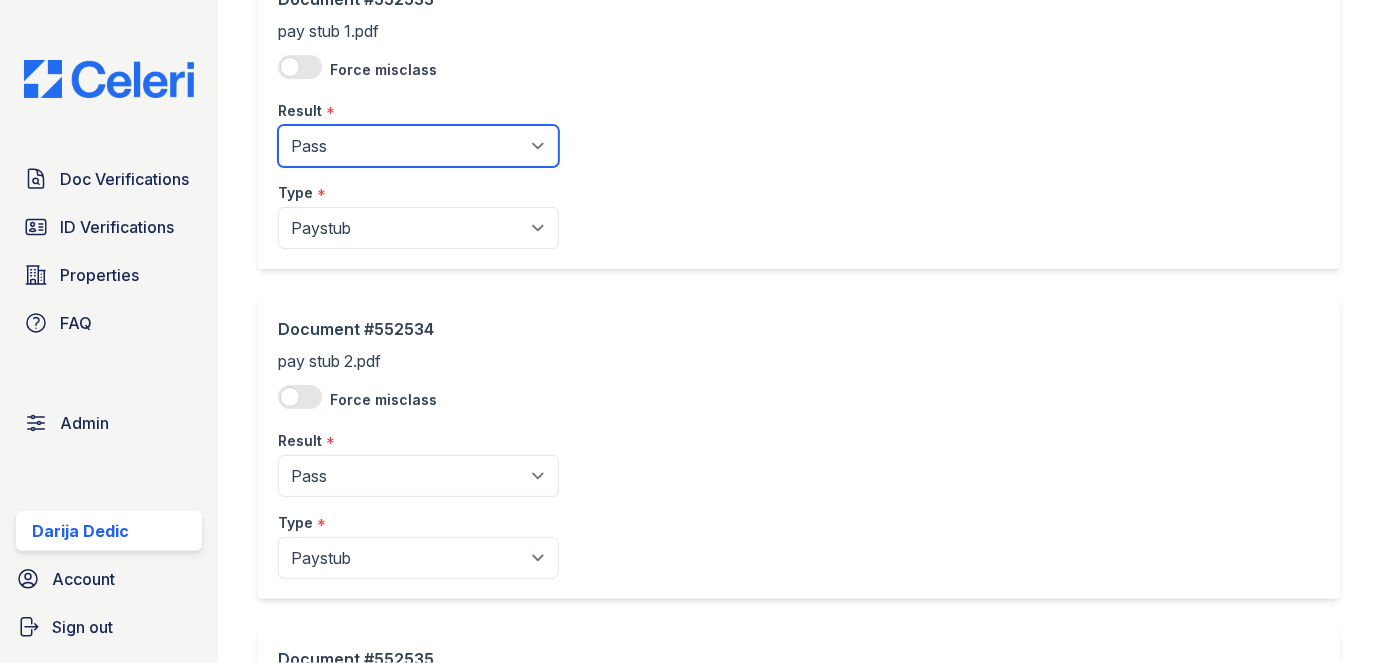click on "Pending
Sent
Started
Processing
Pass
Fail
Caution
Error
N/A" at bounding box center [418, 146] 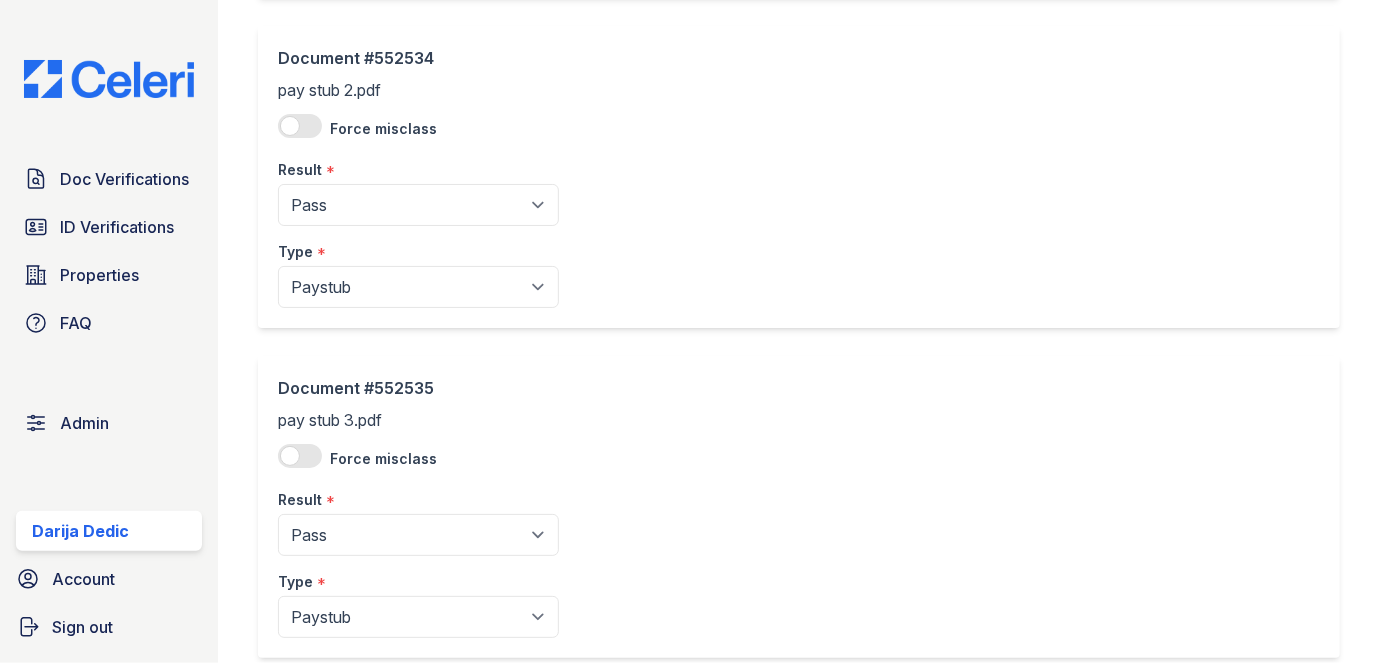 scroll, scrollTop: 454, scrollLeft: 0, axis: vertical 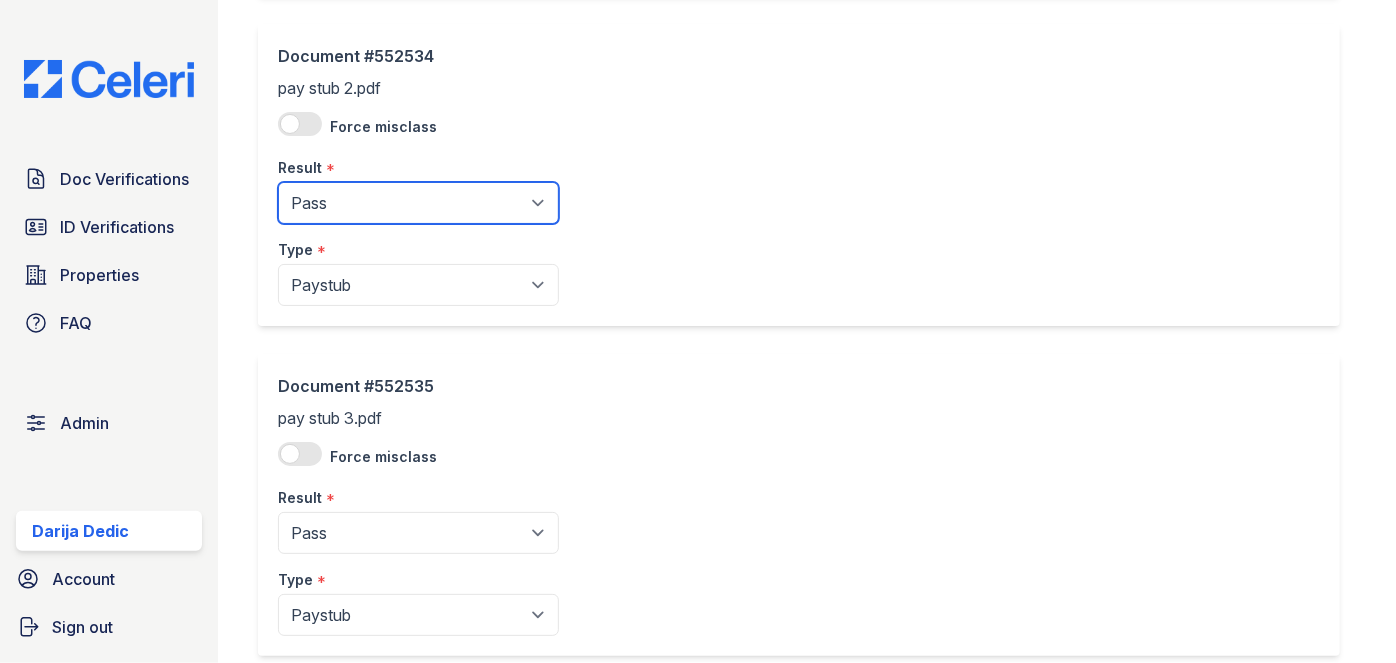 click on "Pending
Sent
Started
Processing
Pass
Fail
Caution
Error
N/A" at bounding box center (418, 203) 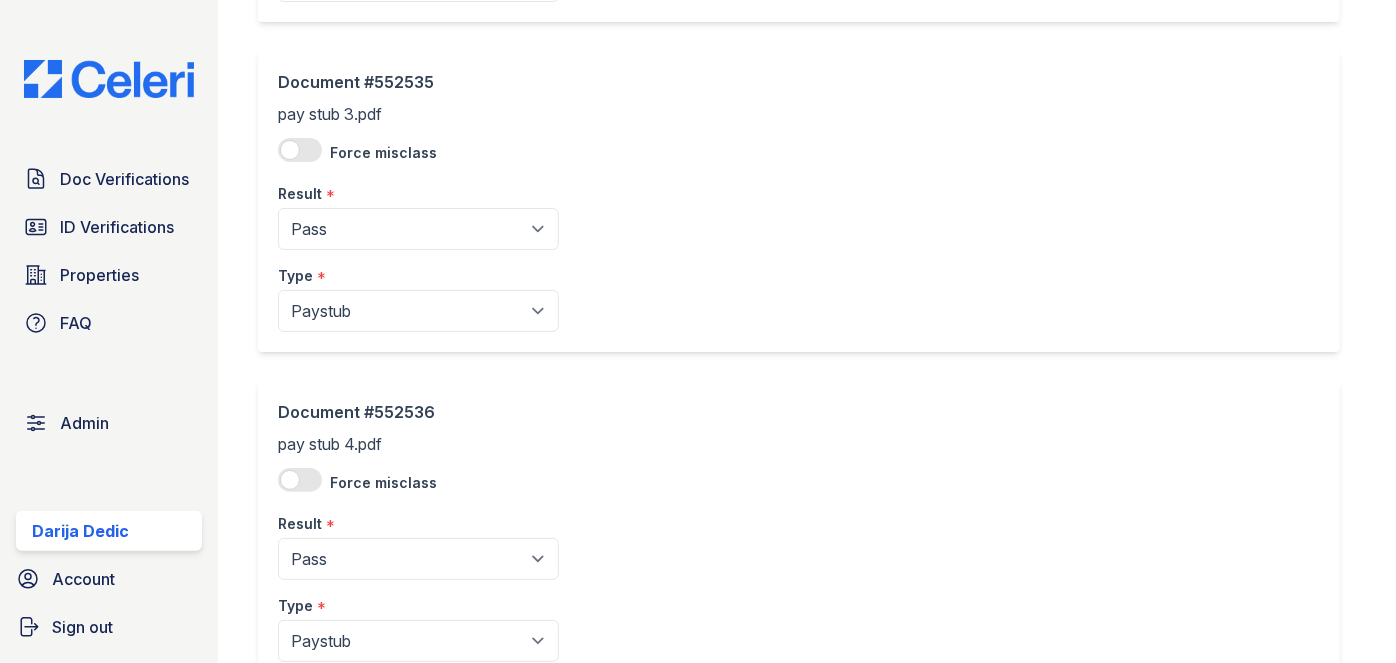 scroll, scrollTop: 818, scrollLeft: 0, axis: vertical 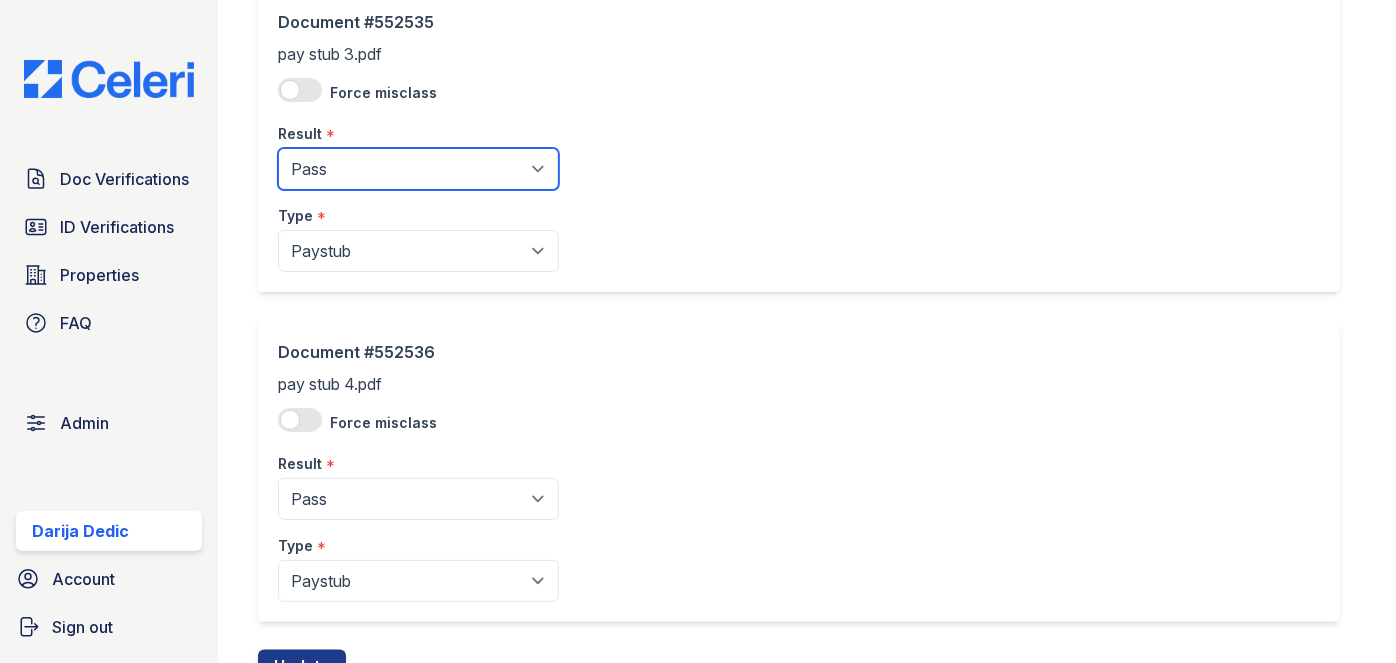 click on "Pending
Sent
Started
Processing
Pass
Fail
Caution
Error
N/A" at bounding box center (418, 169) 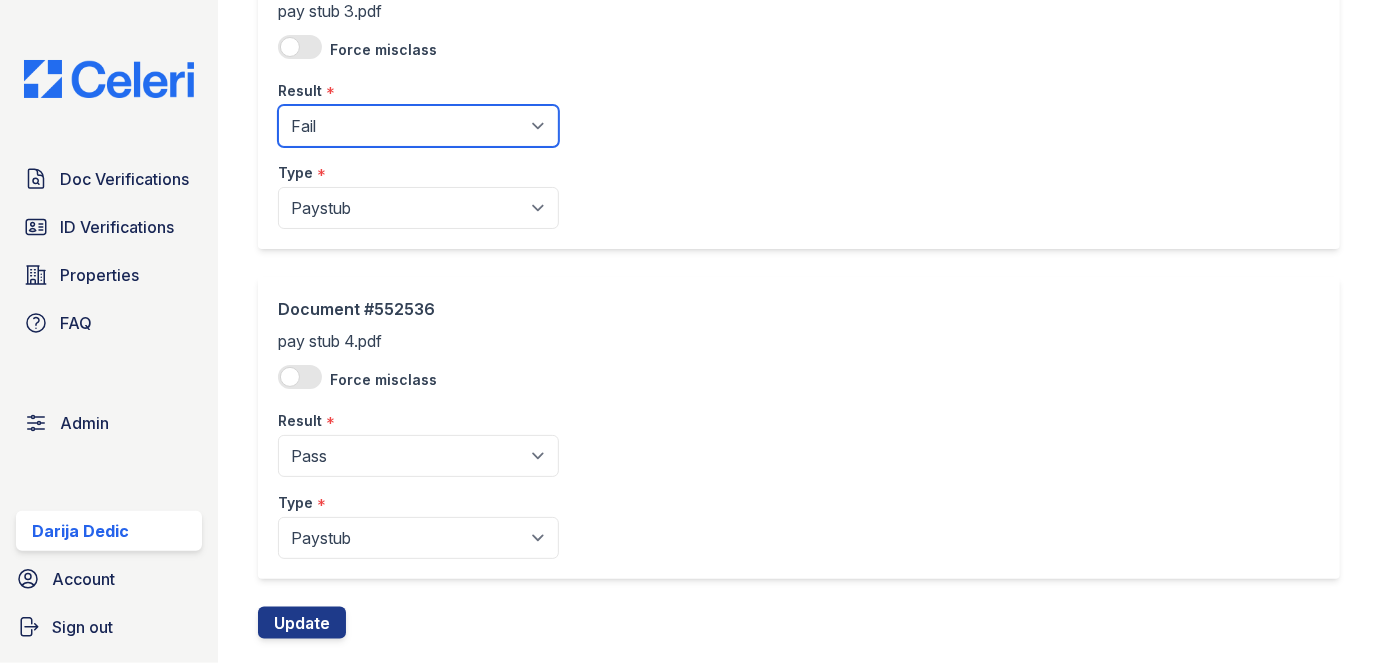 scroll, scrollTop: 902, scrollLeft: 0, axis: vertical 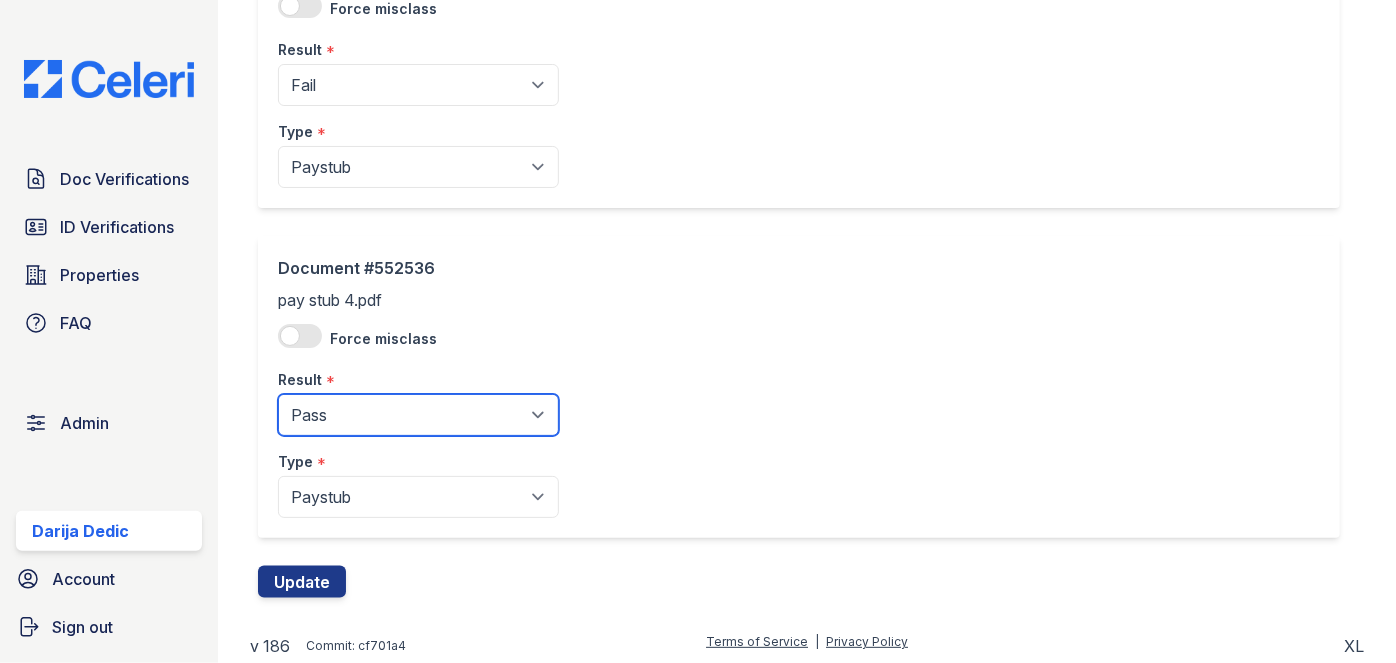click on "Pending
Sent
Started
Processing
Pass
Fail
Caution
Error
N/A" at bounding box center [418, 415] 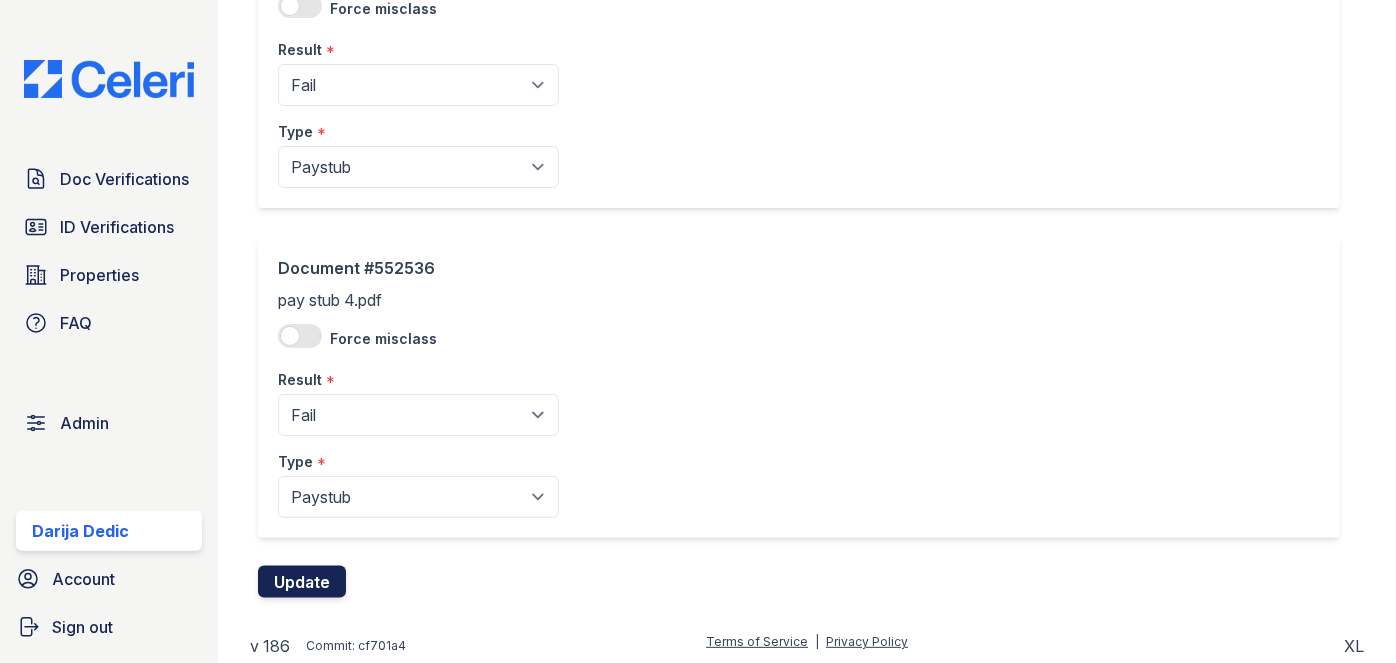 click on "Update" at bounding box center (302, 582) 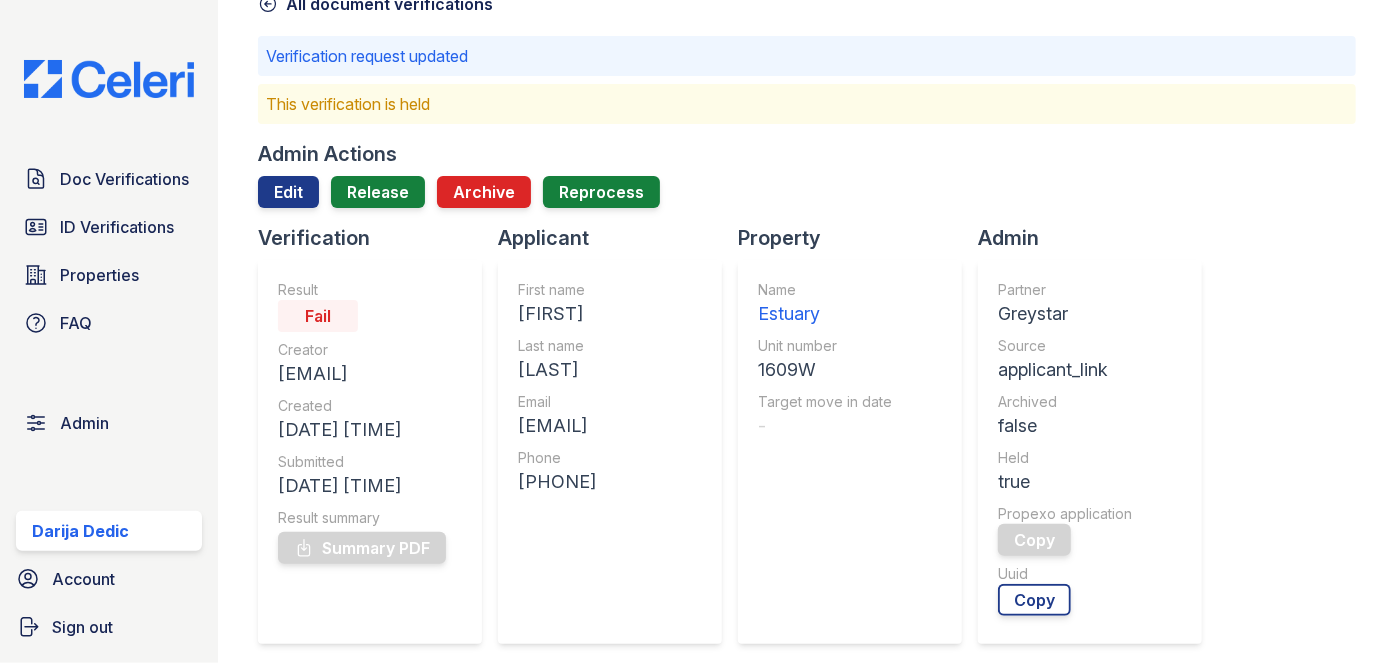 scroll, scrollTop: 0, scrollLeft: 0, axis: both 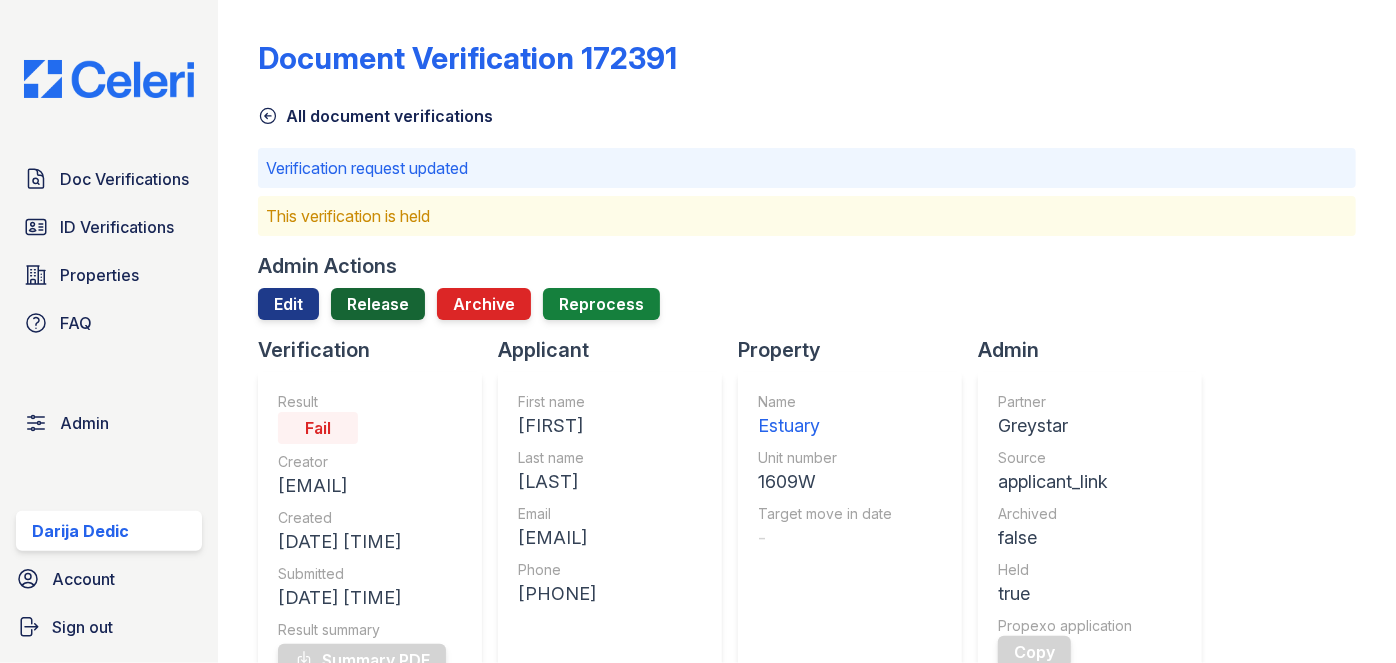 click on "Release" at bounding box center (378, 304) 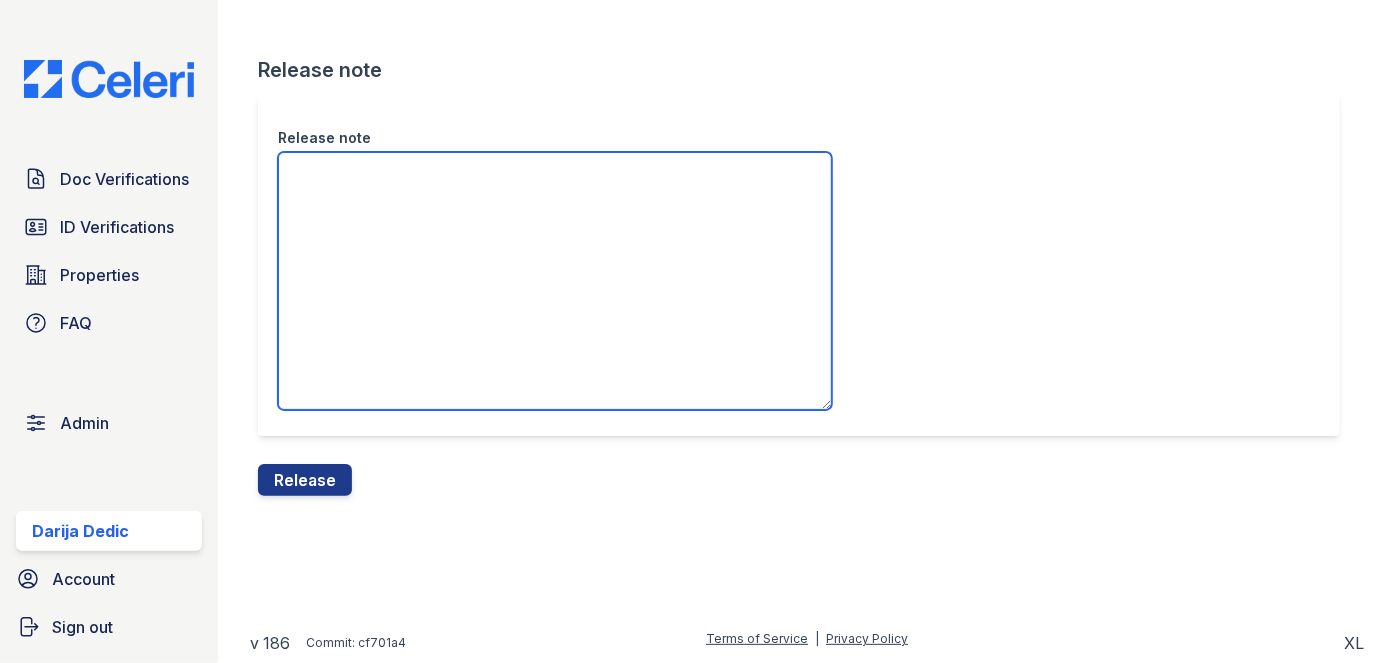 click on "Release note" at bounding box center [555, 281] 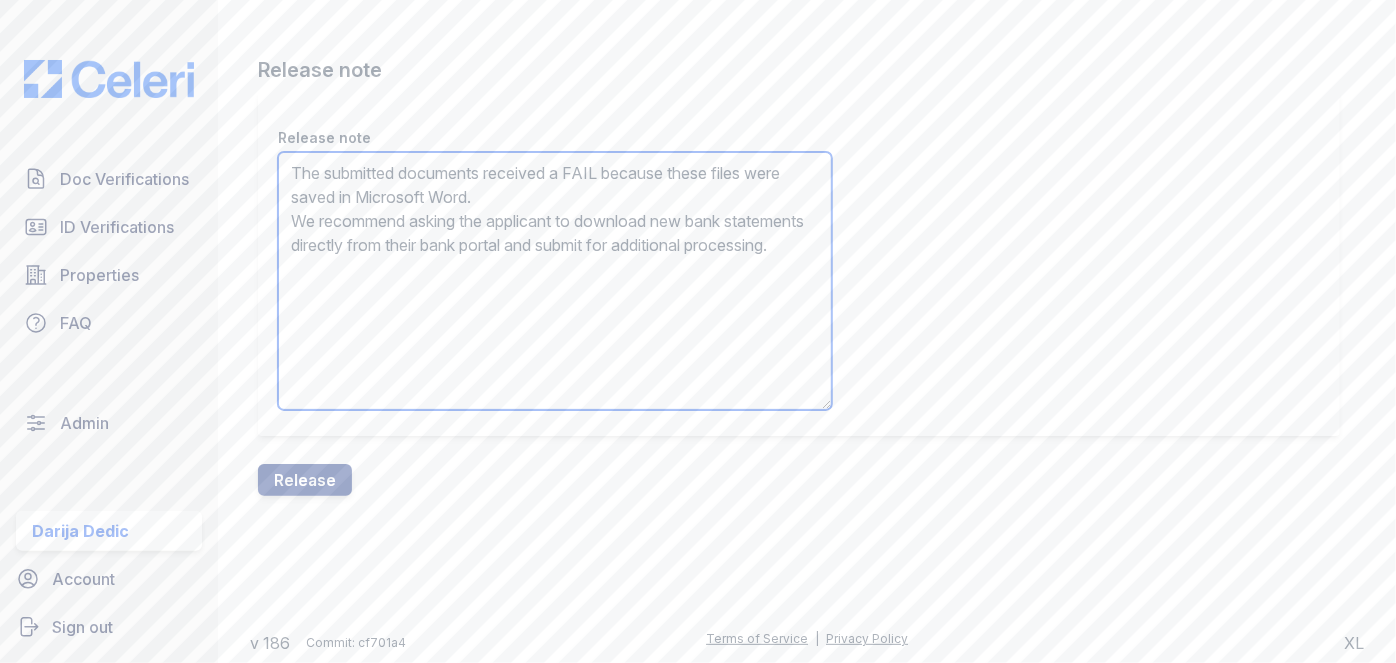 click on "The submitted documents received a FAIL because these files were saved in Microsoft Word.
We recommend asking the applicant to download new bank statements directly from their bank portal and submit for additional processing." at bounding box center (555, 281) 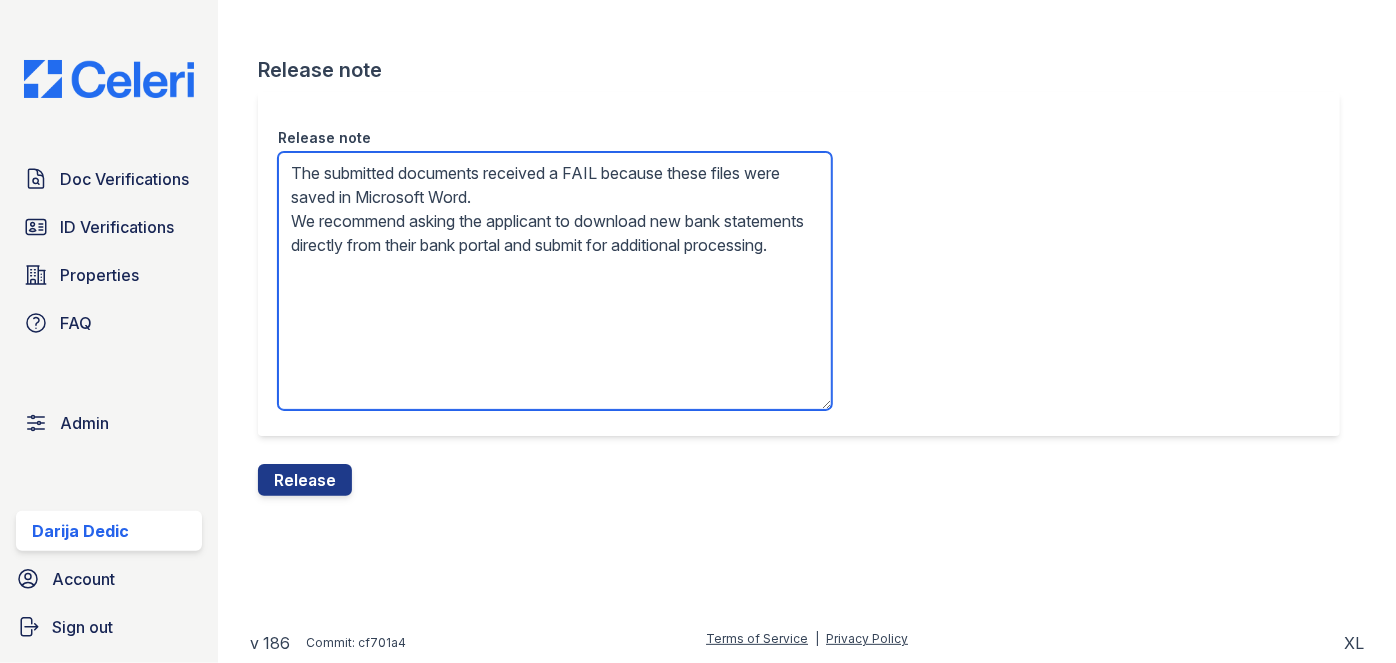 click on "The submitted documents received a FAIL because these files were saved in Microsoft Word.
We recommend asking the applicant to download new bank statements directly from their bank portal and submit for additional processing." at bounding box center [555, 281] 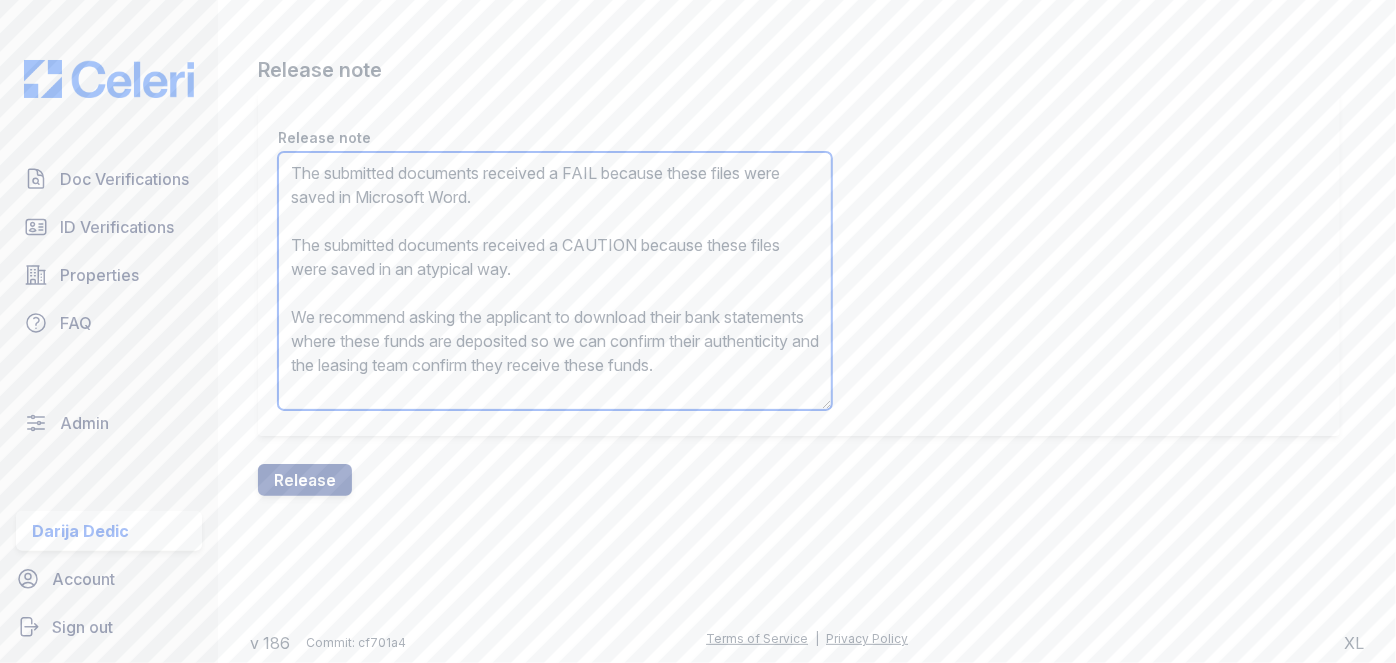 click on "The submitted documents received a FAIL because these files were saved in Microsoft Word.
The submitted documents received a CAUTION because these files were saved in an atypical way.
We recommend asking the applicant to download their bank statements where these funds are deposited so we can confirm their authenticity and the leasing team confirm they receive these funds." at bounding box center [555, 281] 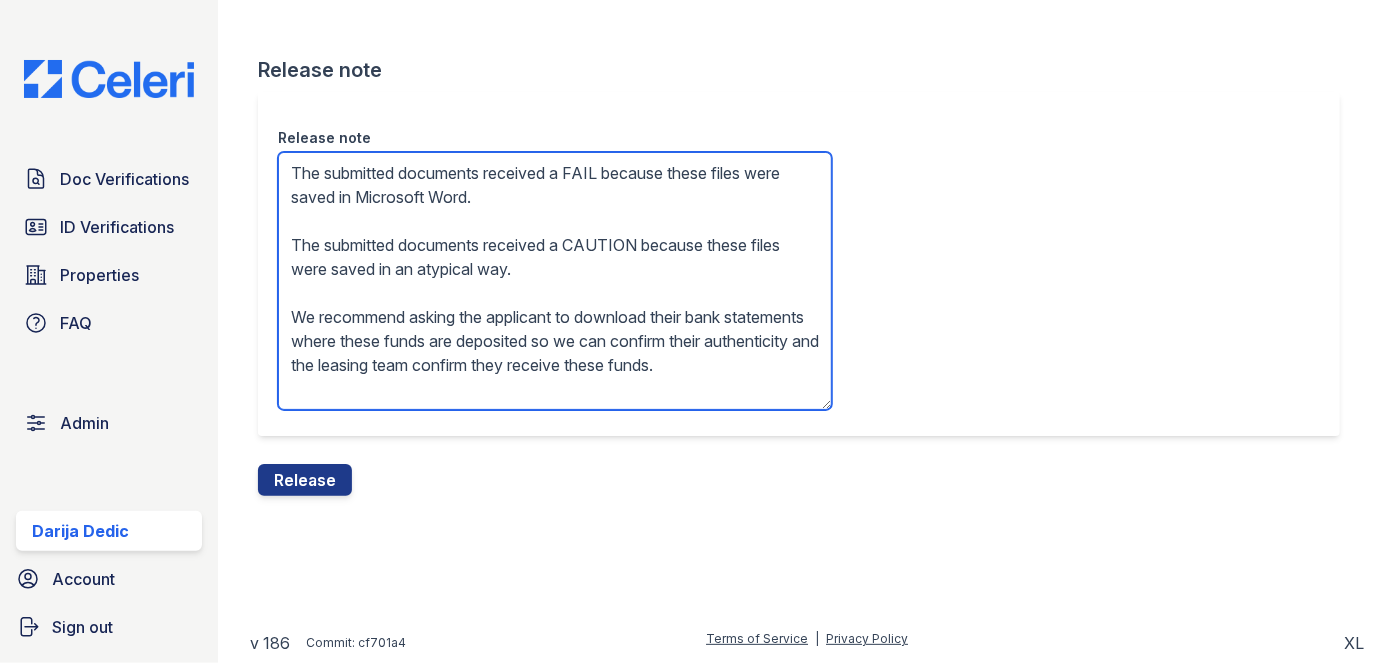 click on "The submitted documents received a FAIL because these files were saved in Microsoft Word.
The submitted documents received a CAUTION because these files were saved in an atypical way.
We recommend asking the applicant to download their bank statements where these funds are deposited so we can confirm their authenticity and the leasing team confirm they receive these funds." at bounding box center [555, 281] 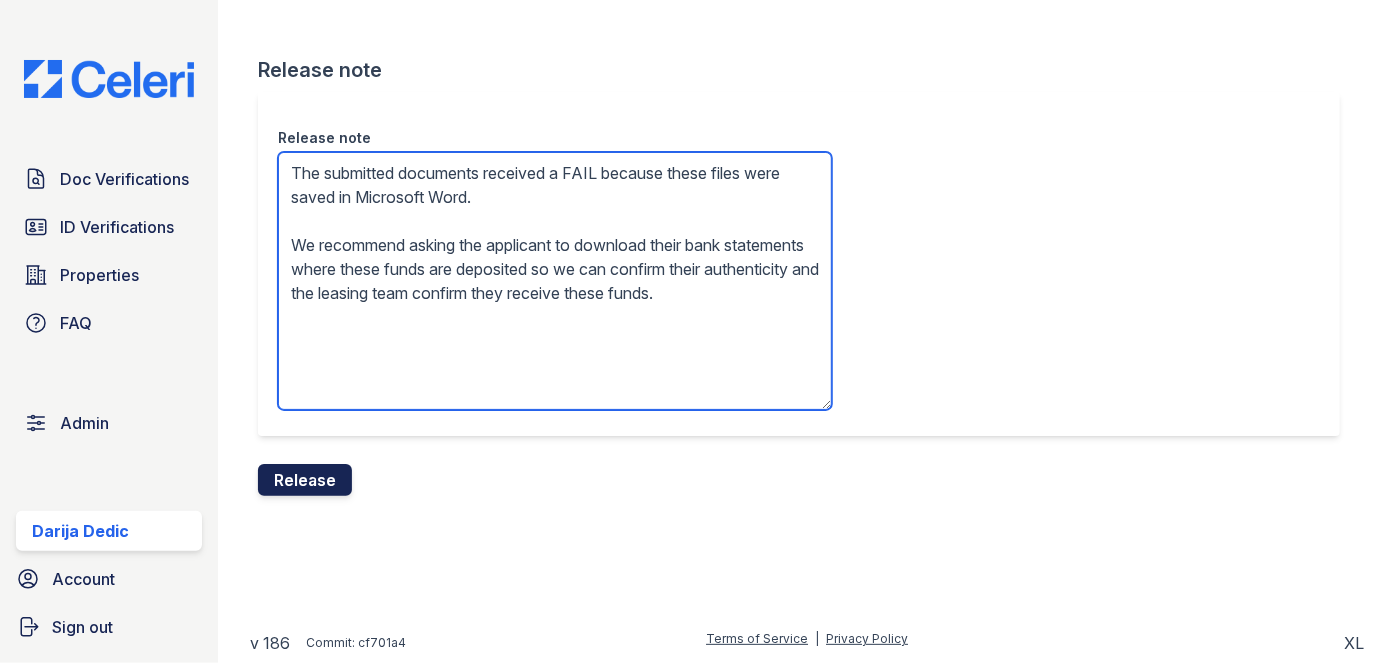 type on "The submitted documents received a FAIL because these files were saved in Microsoft Word.
We recommend asking the applicant to download their bank statements where these funds are deposited so we can confirm their authenticity and the leasing team confirm they receive these funds." 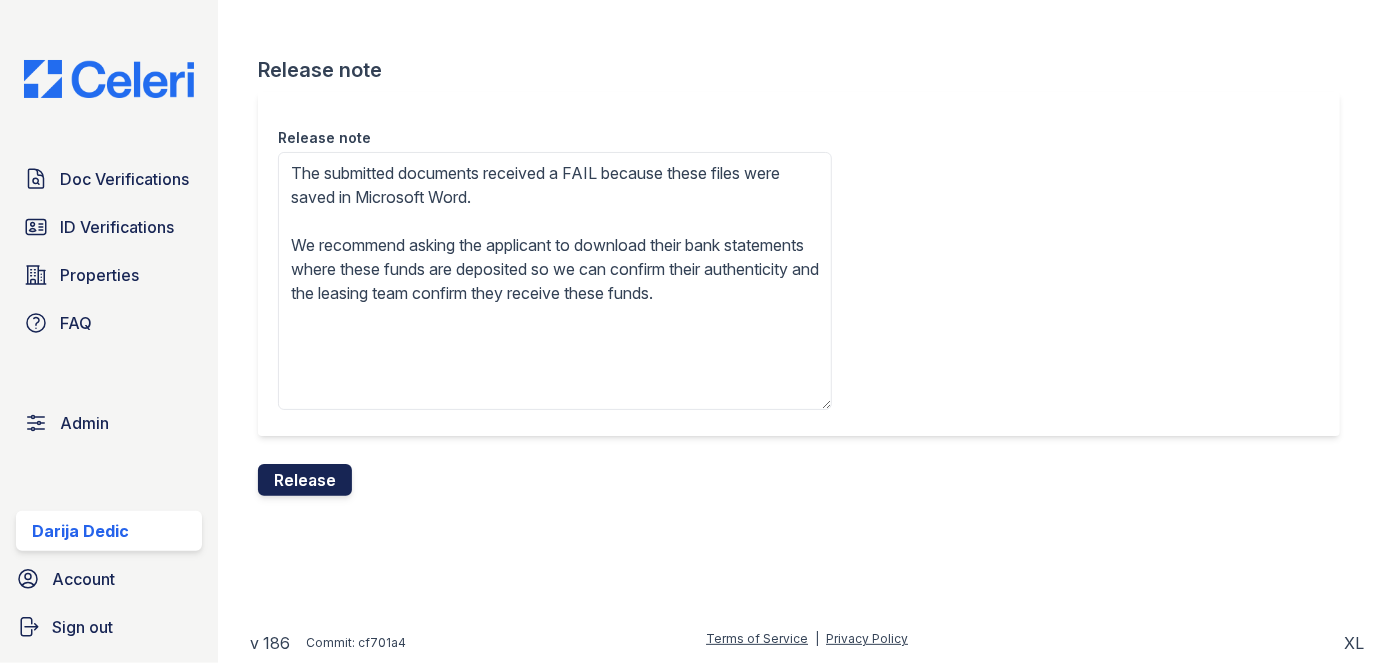 click on "Release" at bounding box center (305, 480) 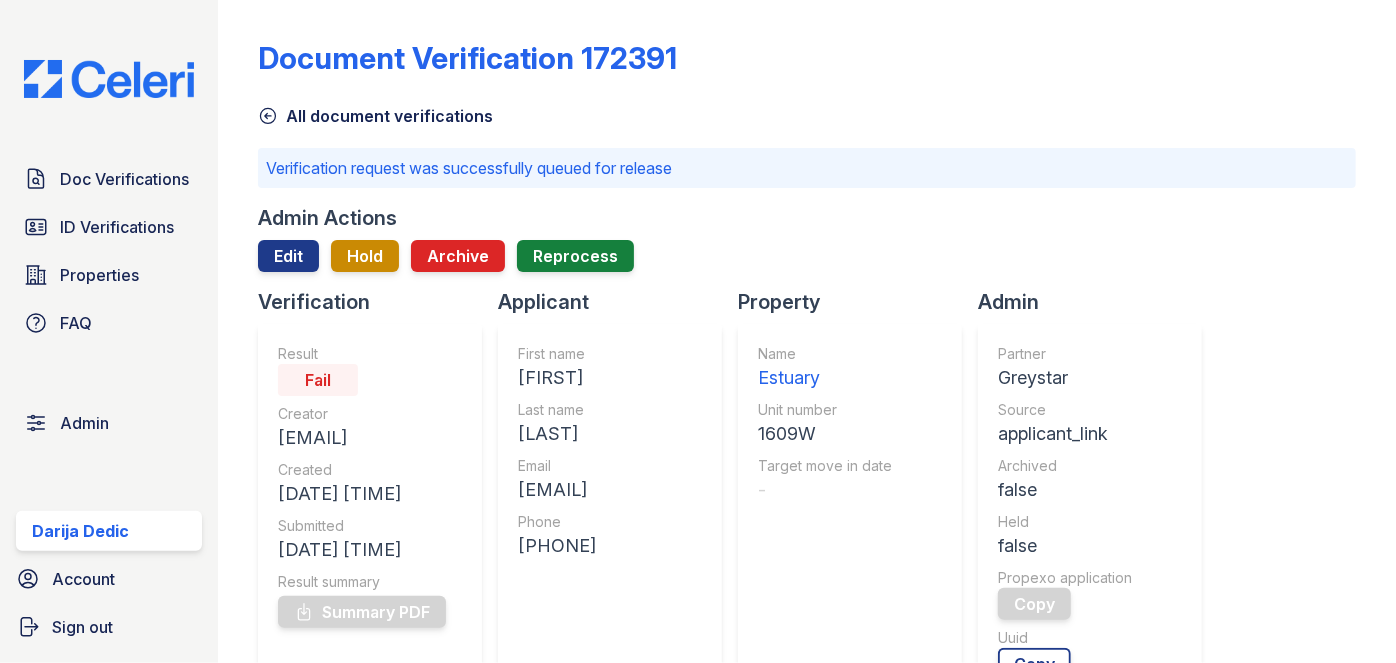 click on "Doc Verifications
ID Verifications
Properties
FAQ
Admin
Darija Dedic
Account
Sign out" at bounding box center (109, 331) 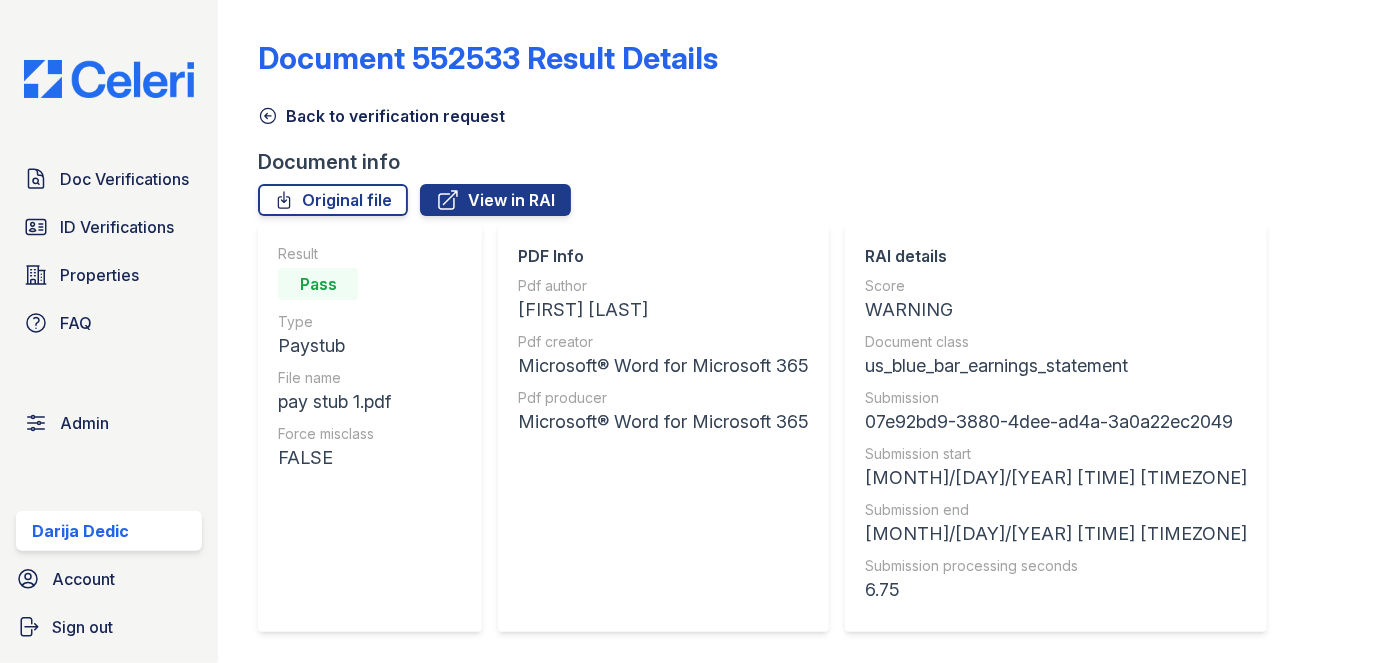 scroll, scrollTop: 0, scrollLeft: 0, axis: both 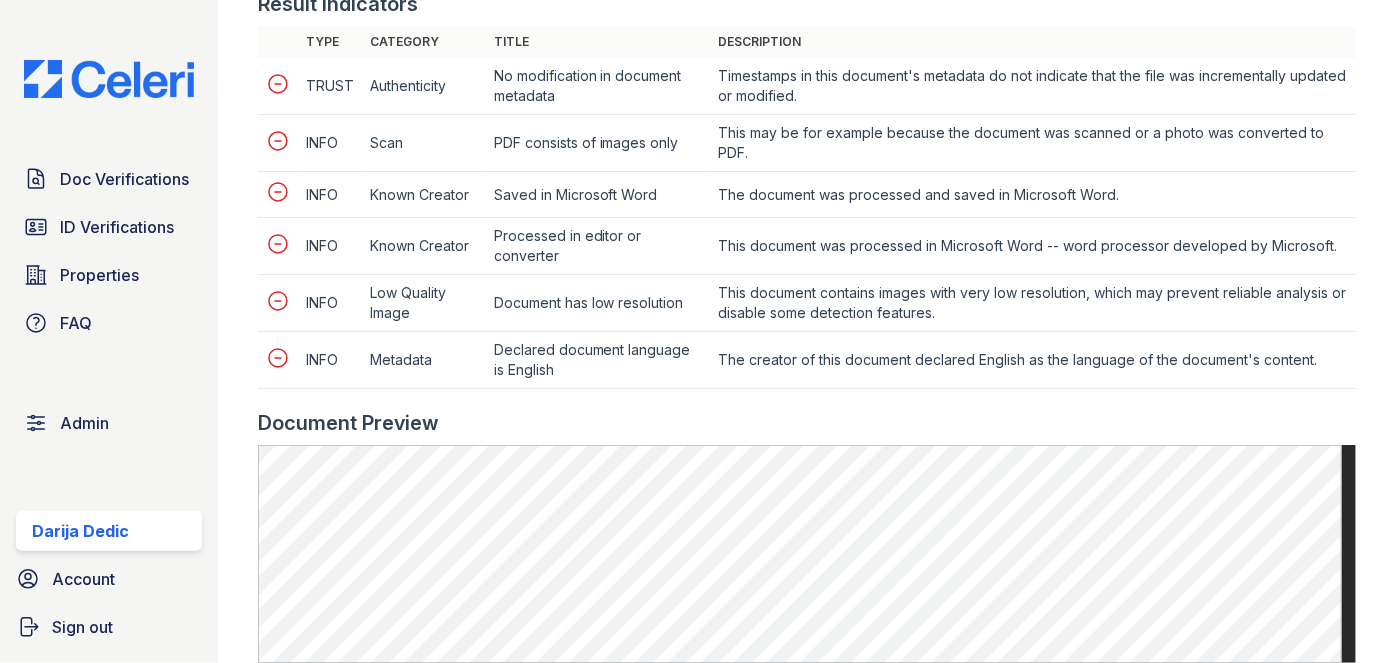click on "Document 552533 Result Details
Back to verification request
Document info
Original file
View in RAI
Result
Pass
Type
Paystub
File name
pay stub 1.pdf
Force misclass
FALSE
PDF Info
Pdf author
Miguel Rosado
Pdf creator
Microsoft® Word for Microsoft 365
Pdf producer
Microsoft® Word for Microsoft 365
RAI details
Score
WARNING
Document class
us_blue_bar_earnings_statement
Submission
07e92bd9-3880-4dee-ad4a-3a0a22ec2049
Submission start
08/05/2025 09:04:23 EDT
Submission end
08/05/2025 09:04:30 EDT
Submission processing seconds" at bounding box center (807, 331) 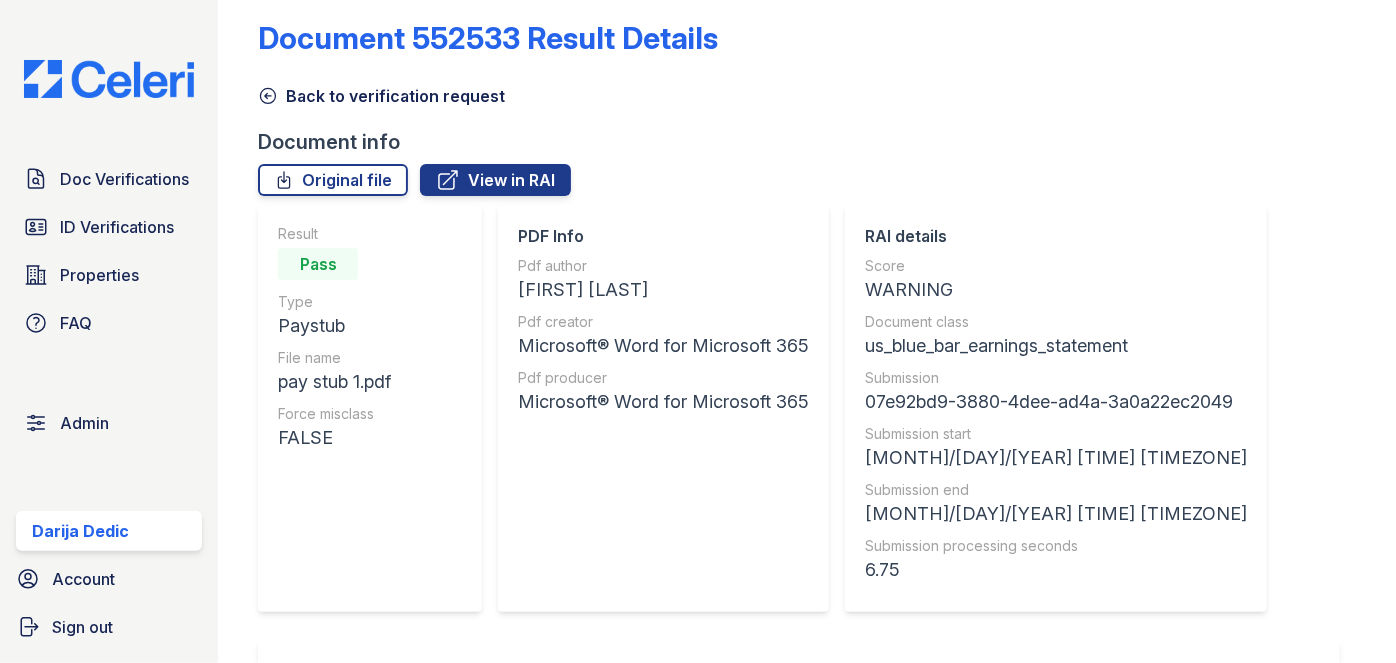 scroll, scrollTop: 0, scrollLeft: 0, axis: both 